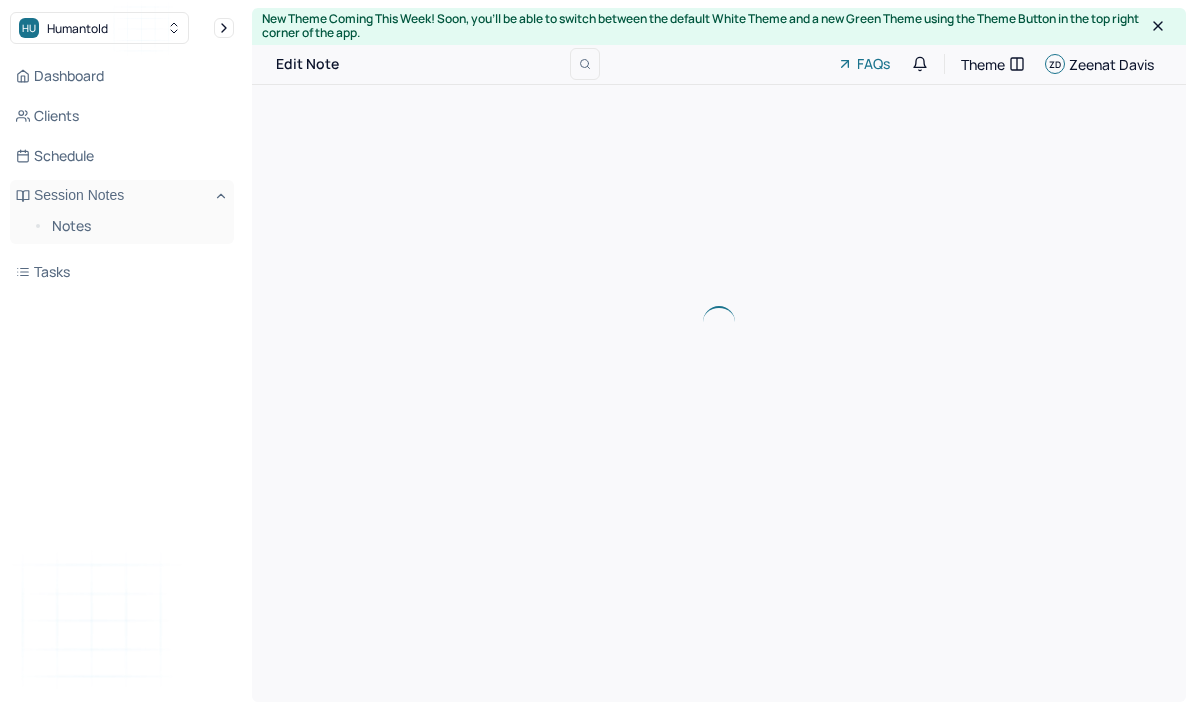 scroll, scrollTop: 0, scrollLeft: 0, axis: both 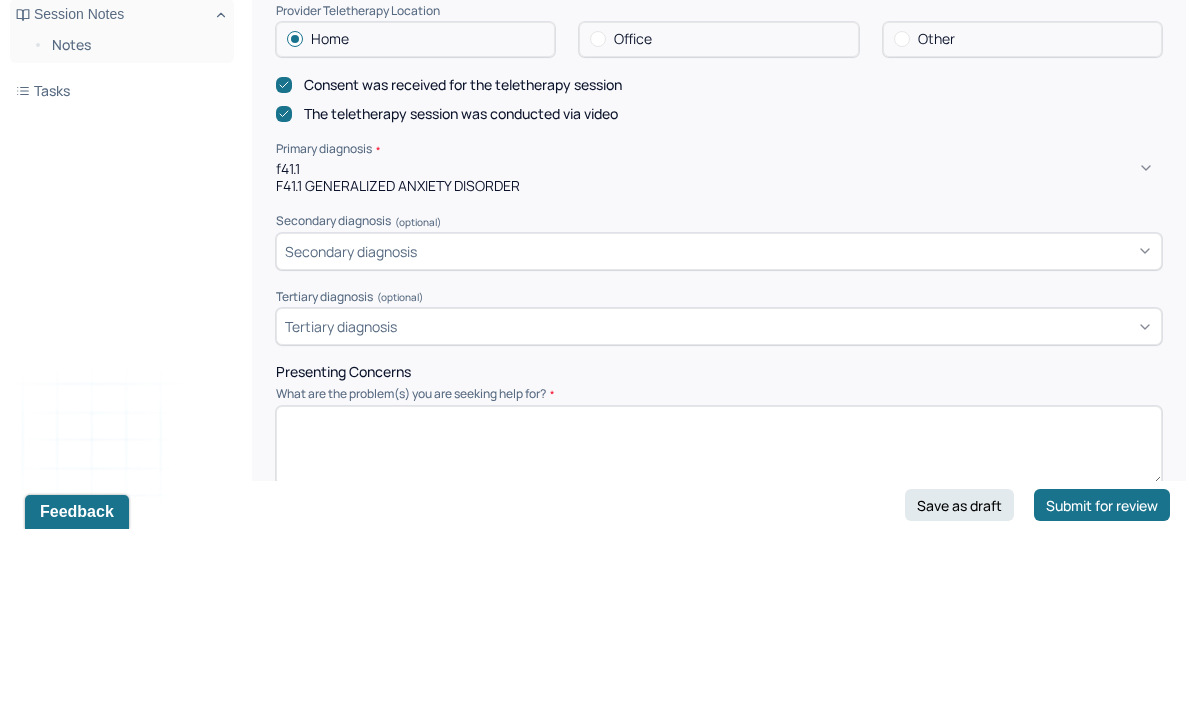 click on "F41.1 GENERALIZED ANXIETY DISORDER" at bounding box center [719, 367] 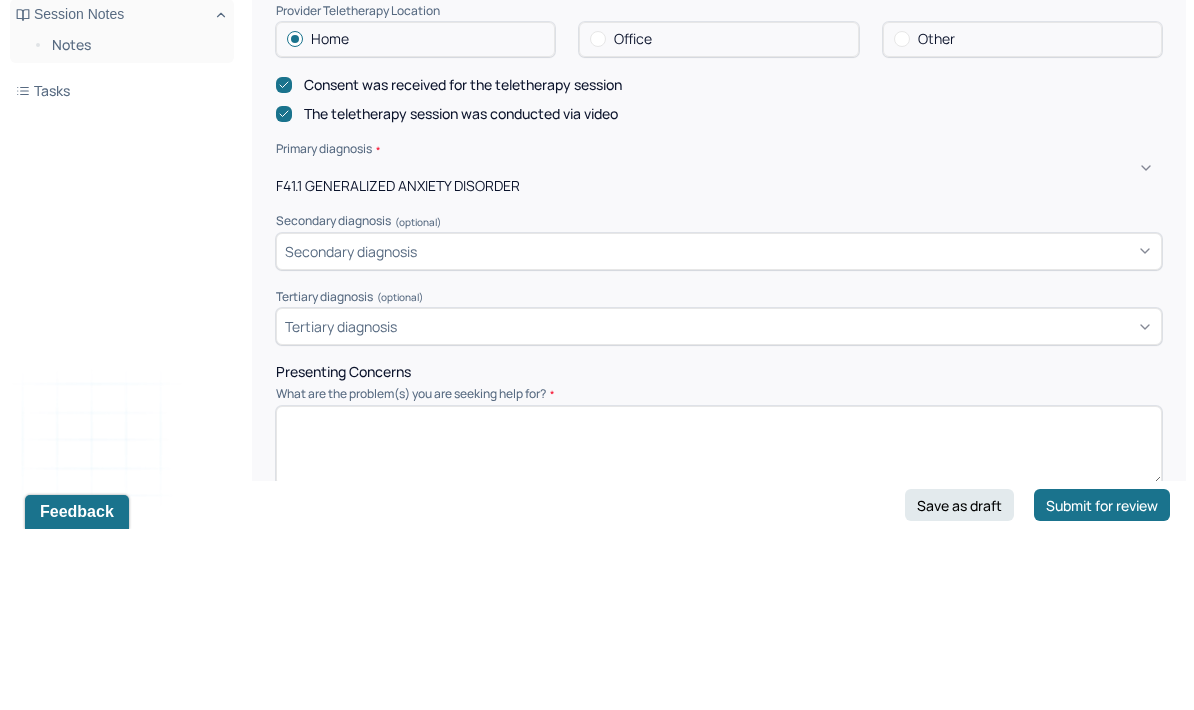 scroll, scrollTop: 573, scrollLeft: 0, axis: vertical 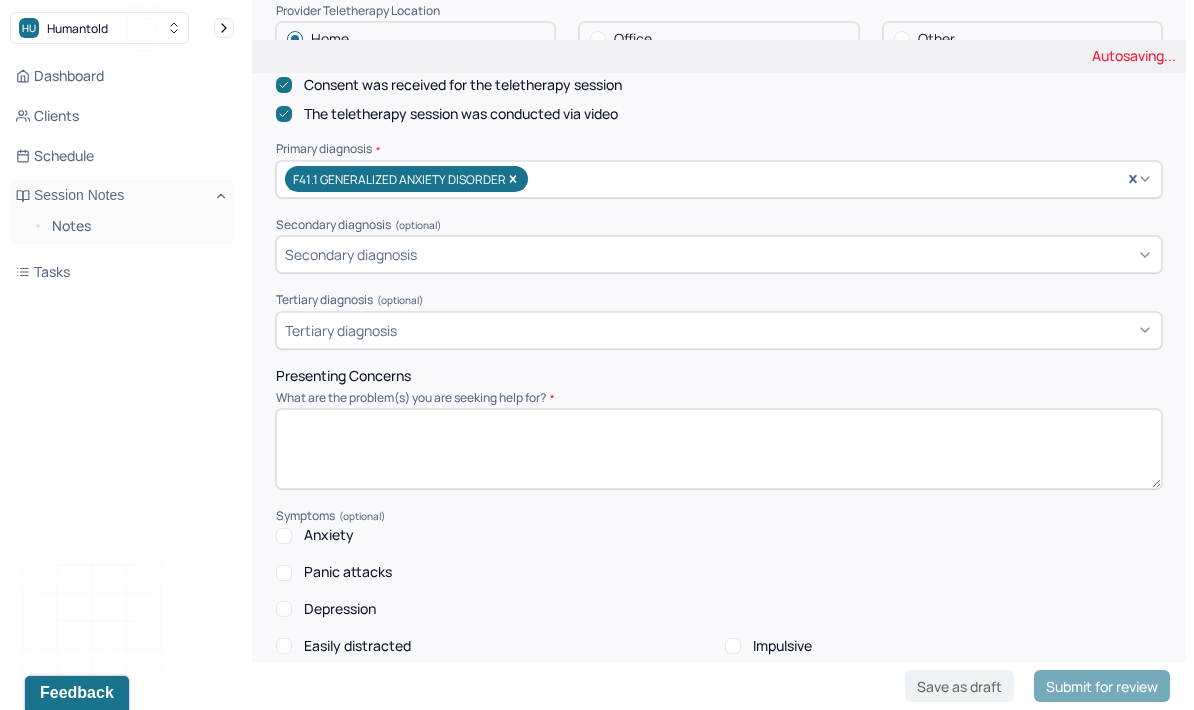 click at bounding box center (719, 449) 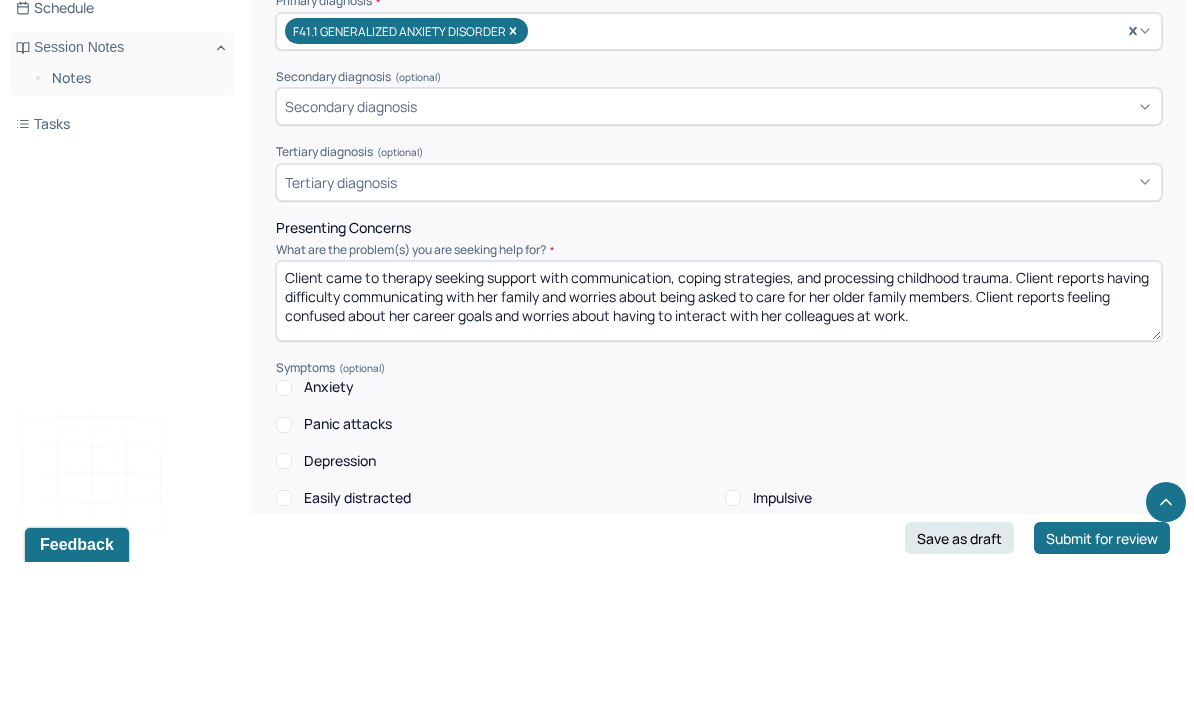 type on "Client came to therapy seeking support with communication, coping strategies, and processing childhood trauma. Client reports having difficulty communicating with her family and worries about being asked to care for her older family members. Client reports feeling confused about her career goals and worries about having to interact with her colleagues at work." 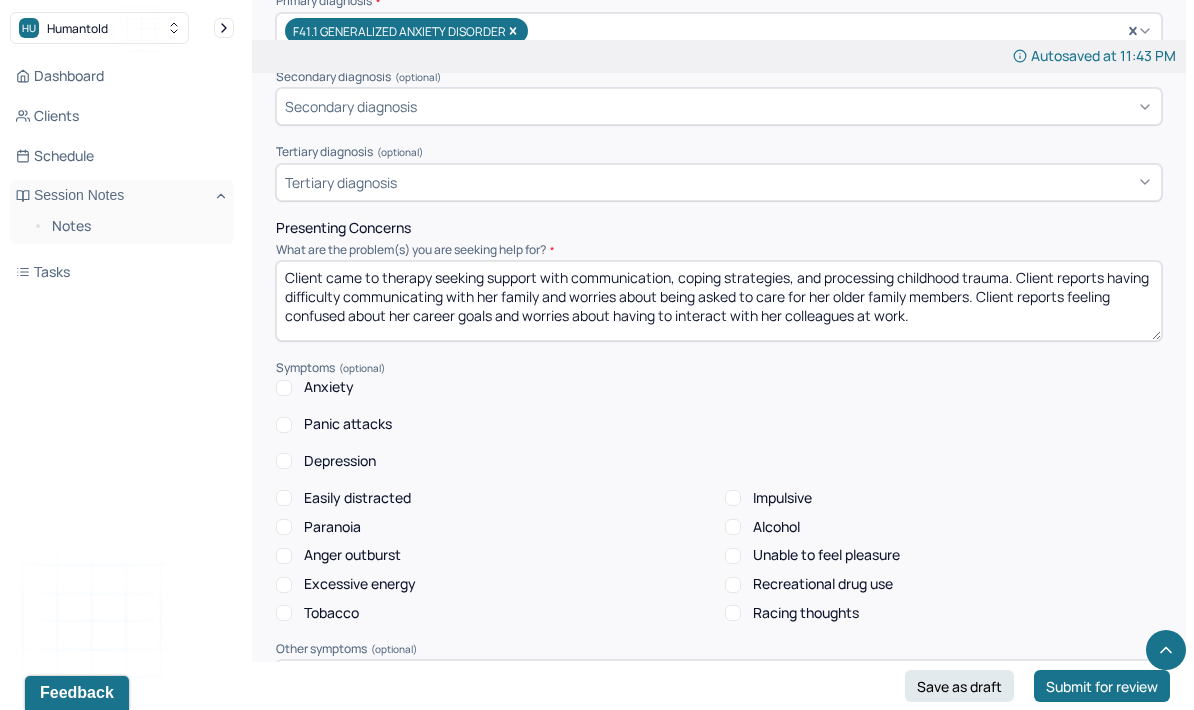 click on "Anxiety" at bounding box center [329, 387] 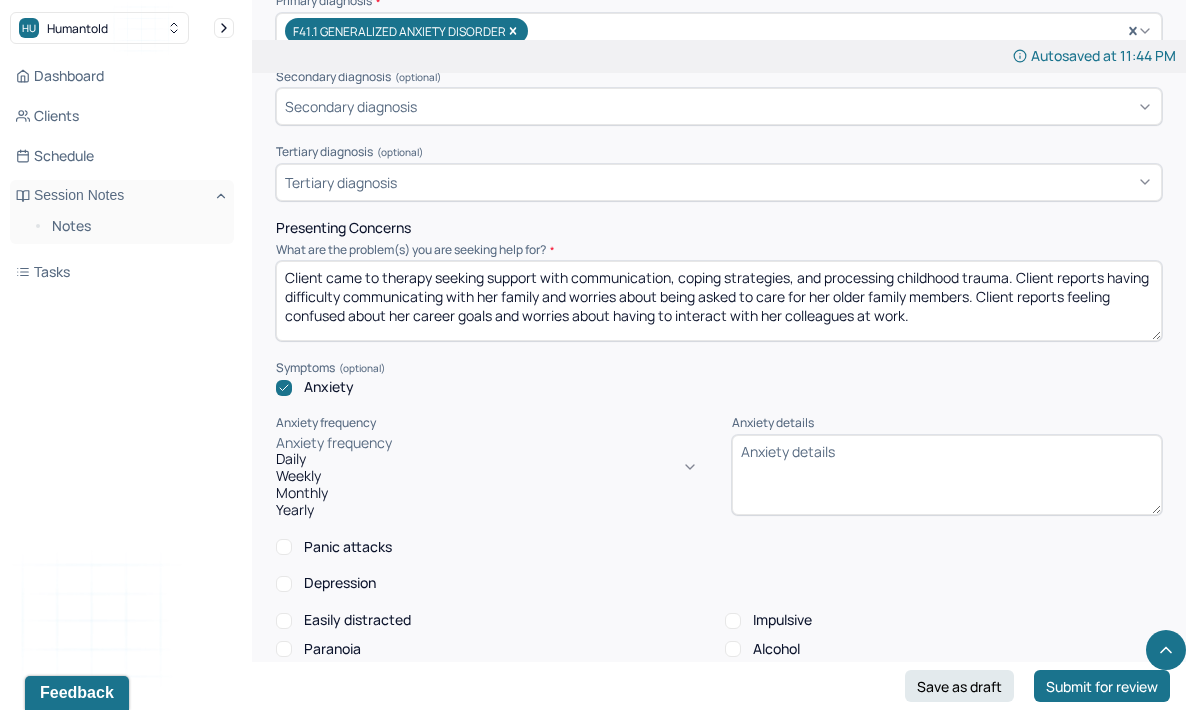 click on "Daily" at bounding box center (491, 459) 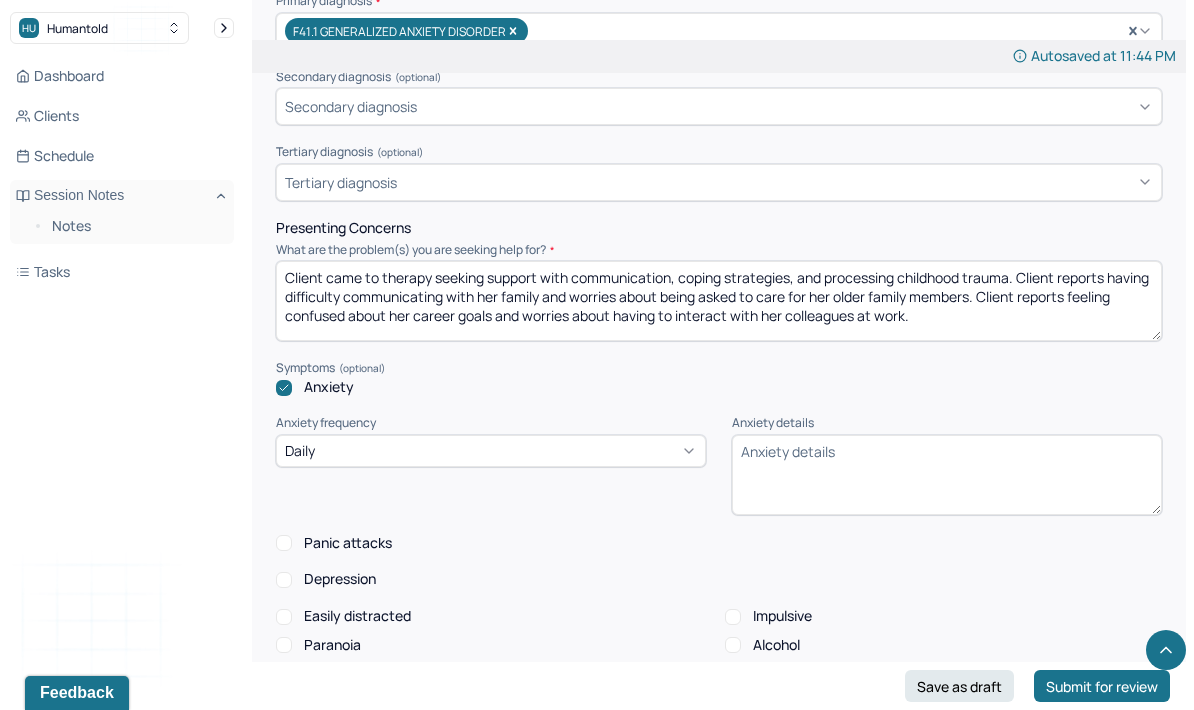 click on "Anxiety details" at bounding box center [947, 475] 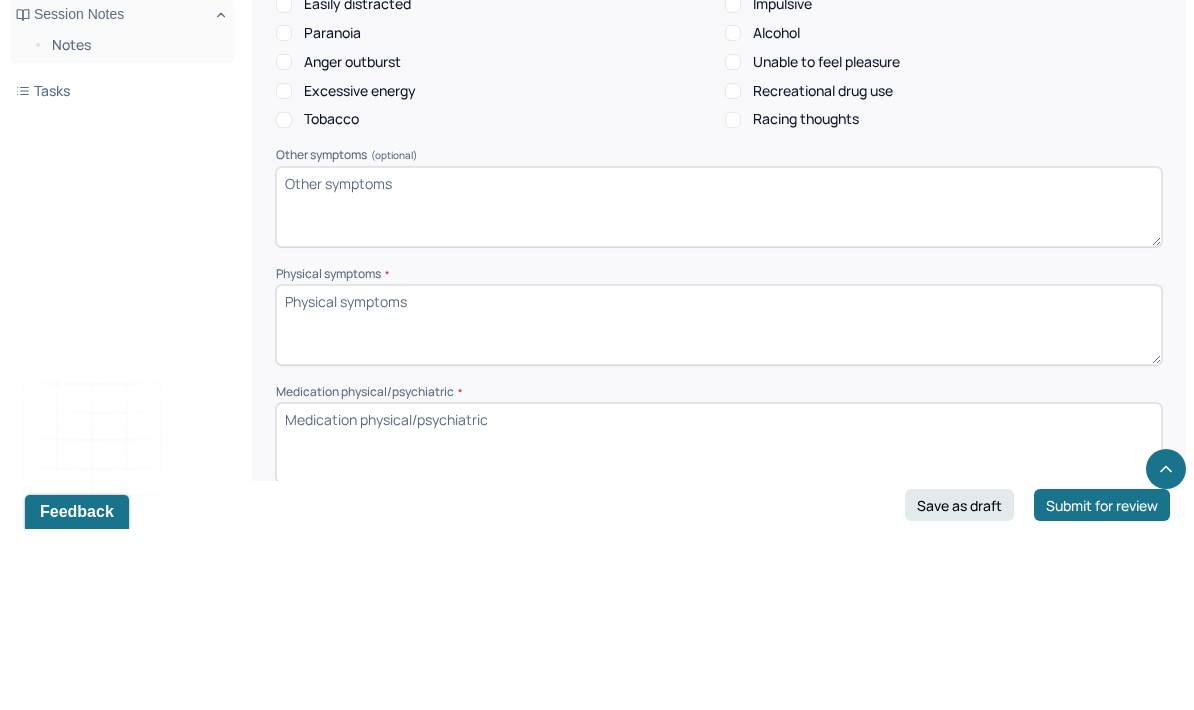 scroll, scrollTop: 1163, scrollLeft: 0, axis: vertical 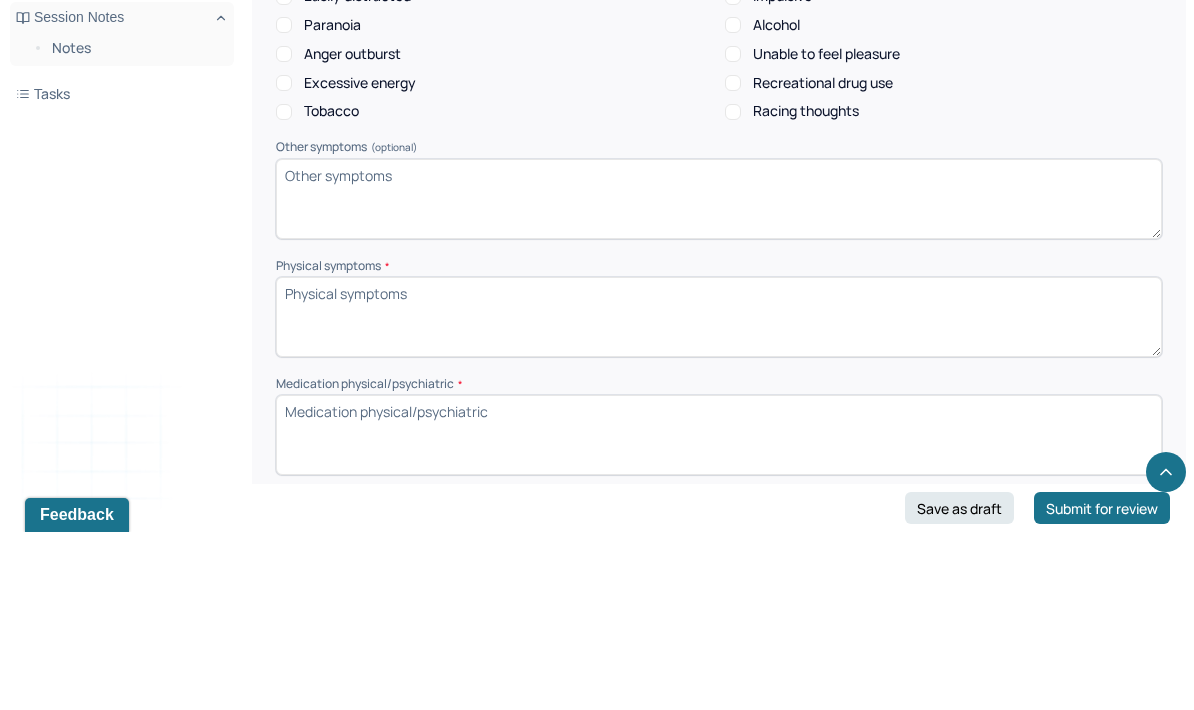 type on "Client reports feeling anxious about attending work meetings due to her colleagues’ passive aggressive behavior" 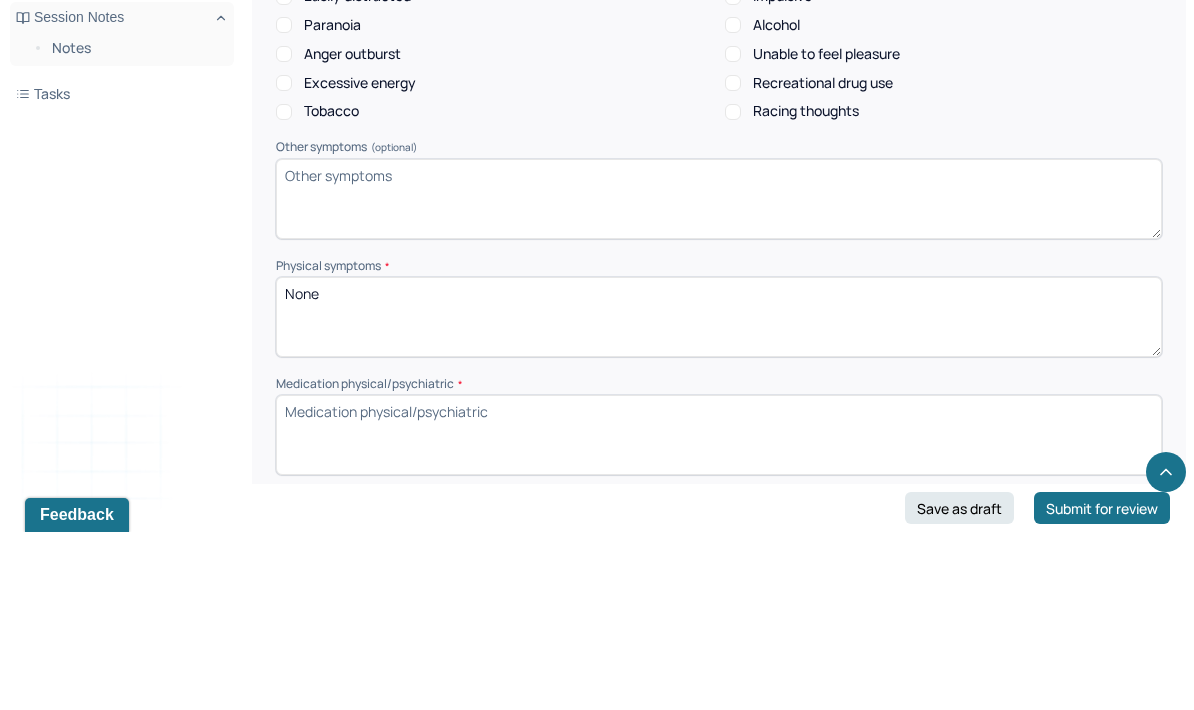 type on "None" 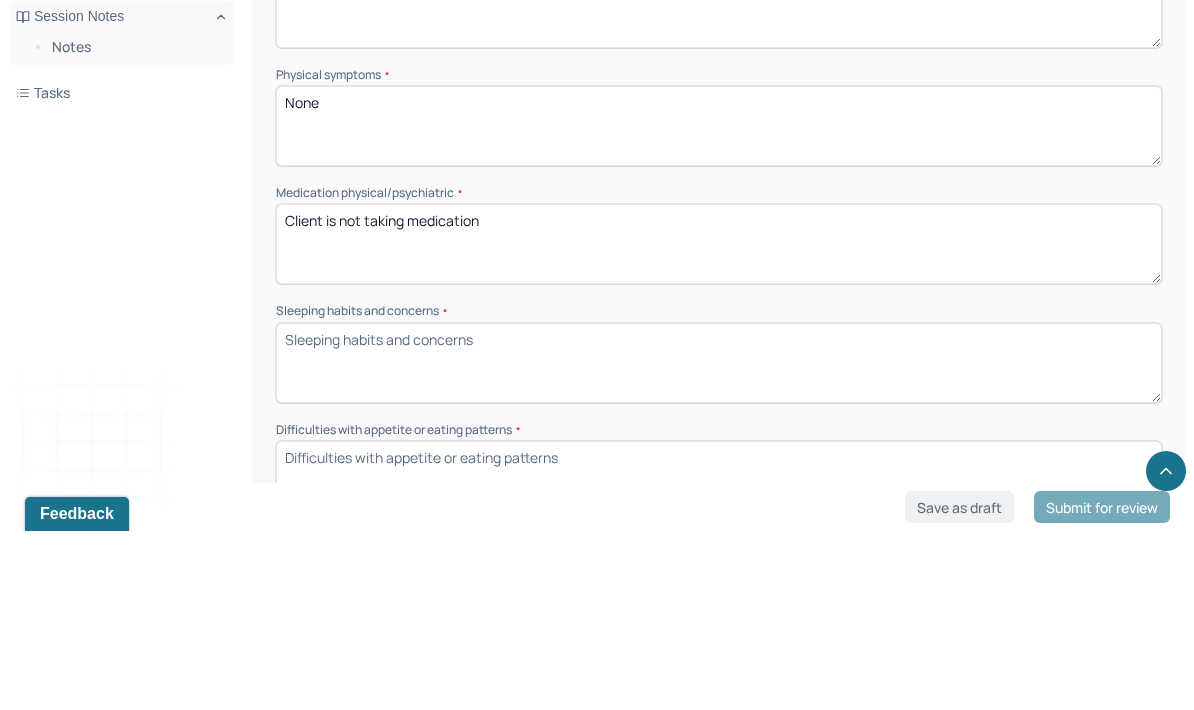 type on "Client is not taking medication" 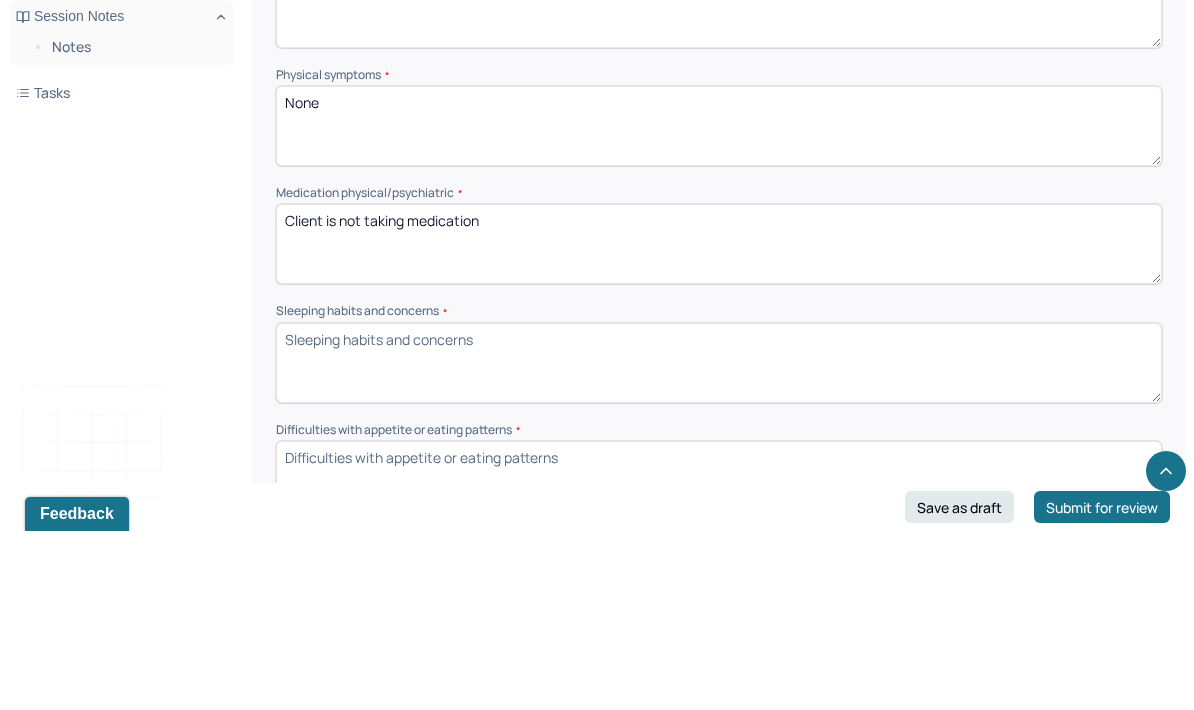scroll, scrollTop: 1431, scrollLeft: 0, axis: vertical 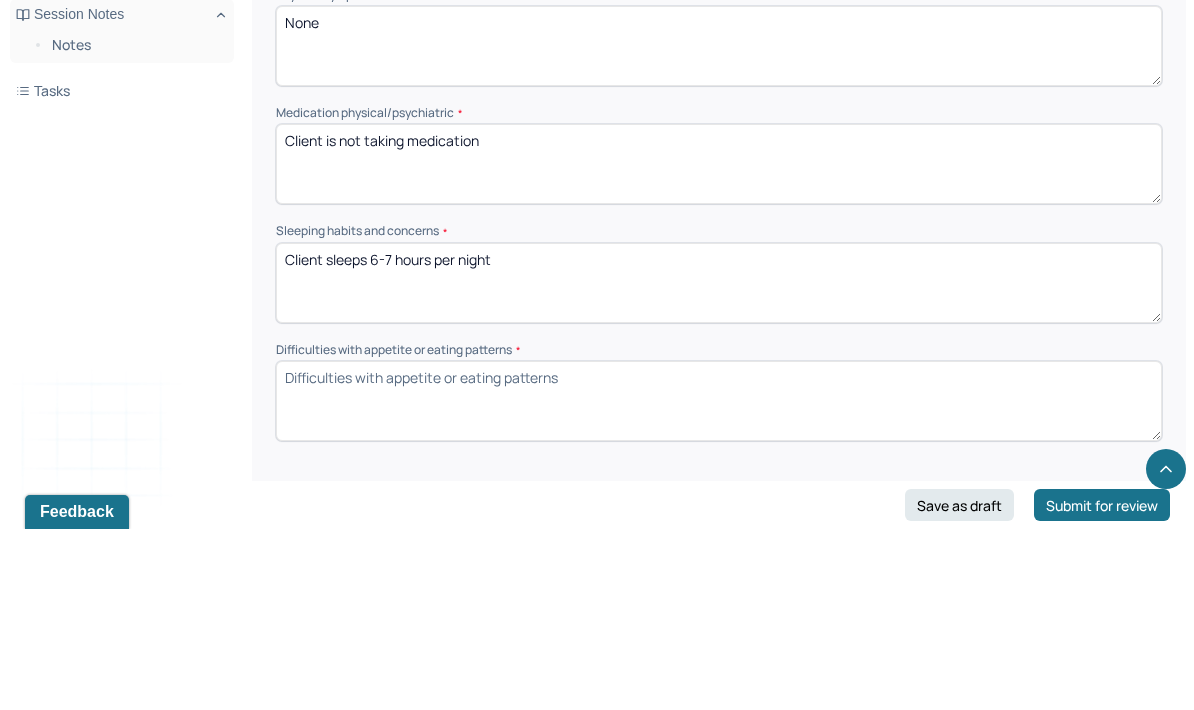 type on "Client sleeps 6-7 hours per night" 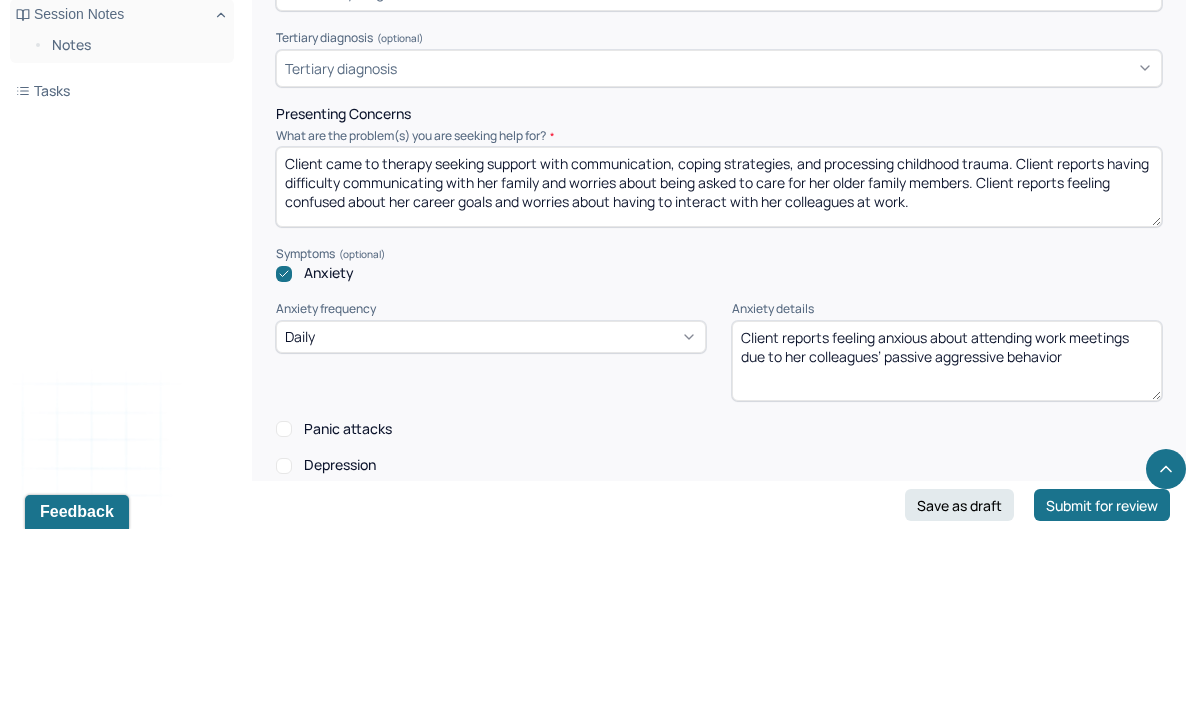 scroll, scrollTop: 655, scrollLeft: 0, axis: vertical 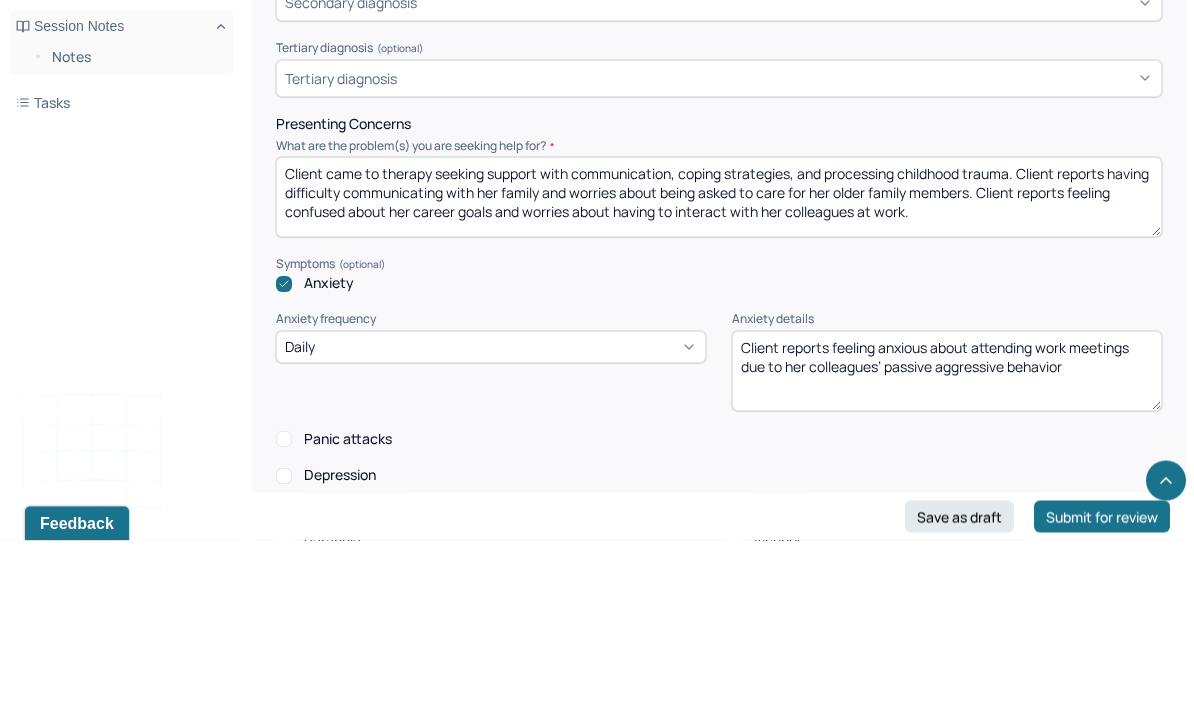type on "Client eats 1-2 meals per day." 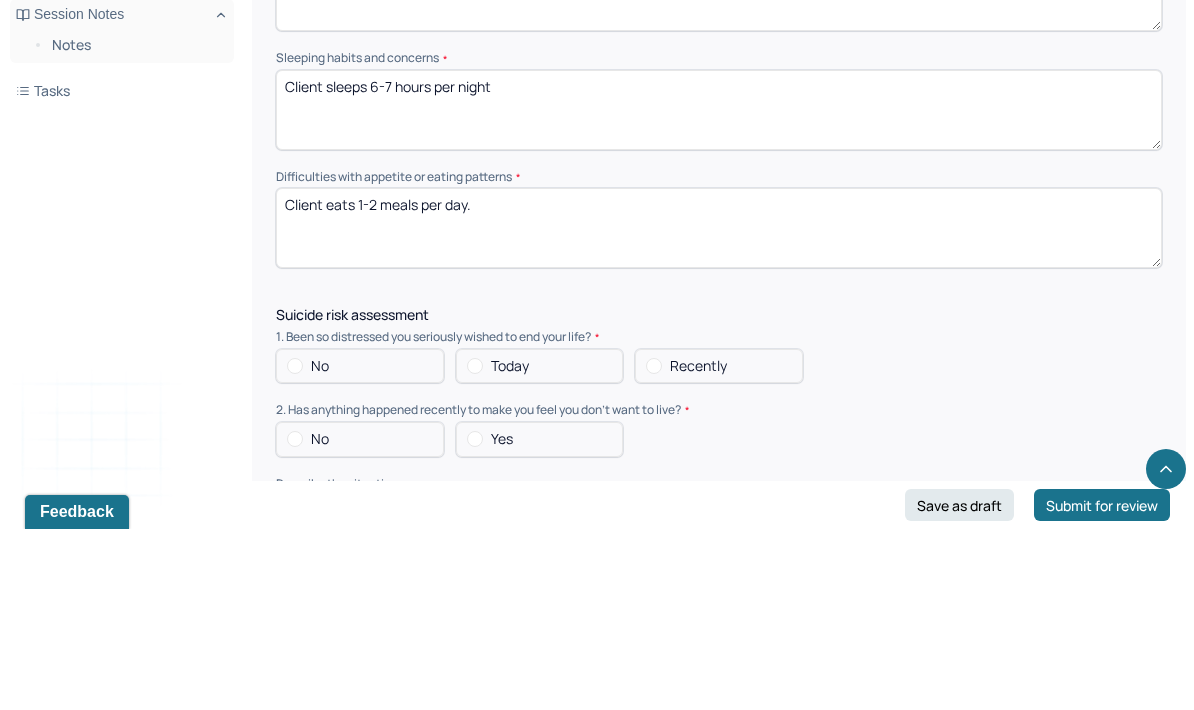 type on "Client came to therapy seeking support with communication, coping strategies, and processing childhood trauma. Client reports having difficulty communicating with her family and worries about being asked to care for her older family members. Client reports feeling confused about her career goals and questions if she is neurodivergent." 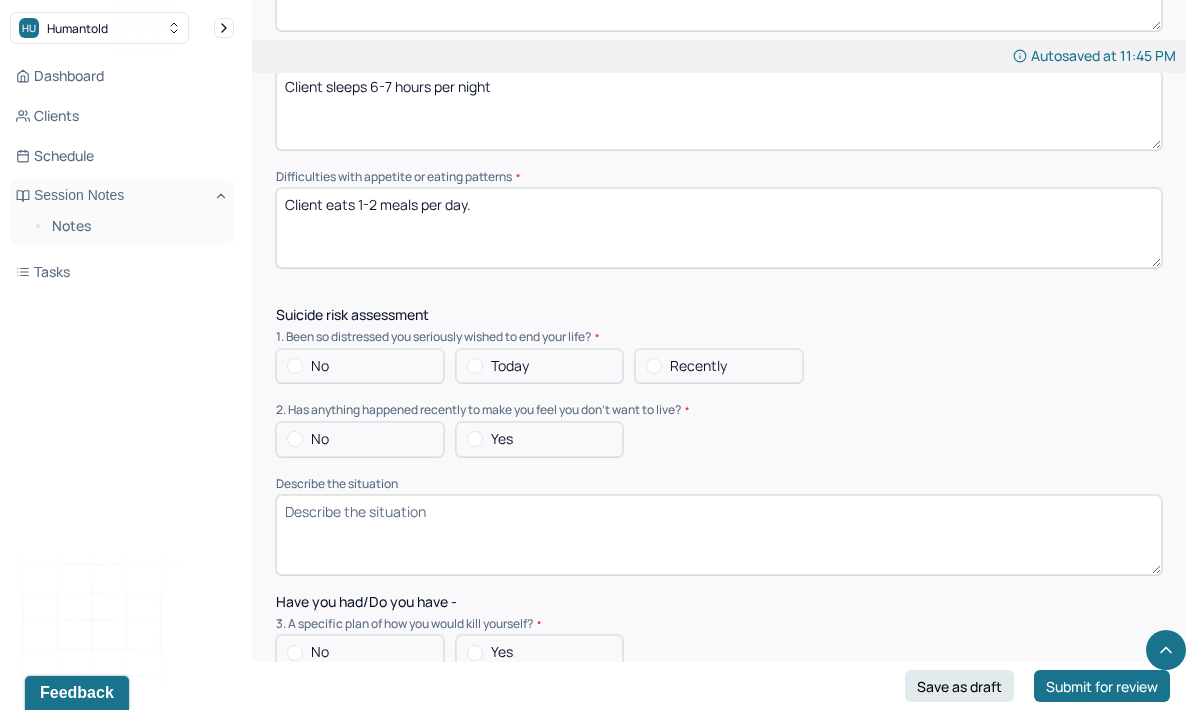 click on "No" at bounding box center (360, 366) 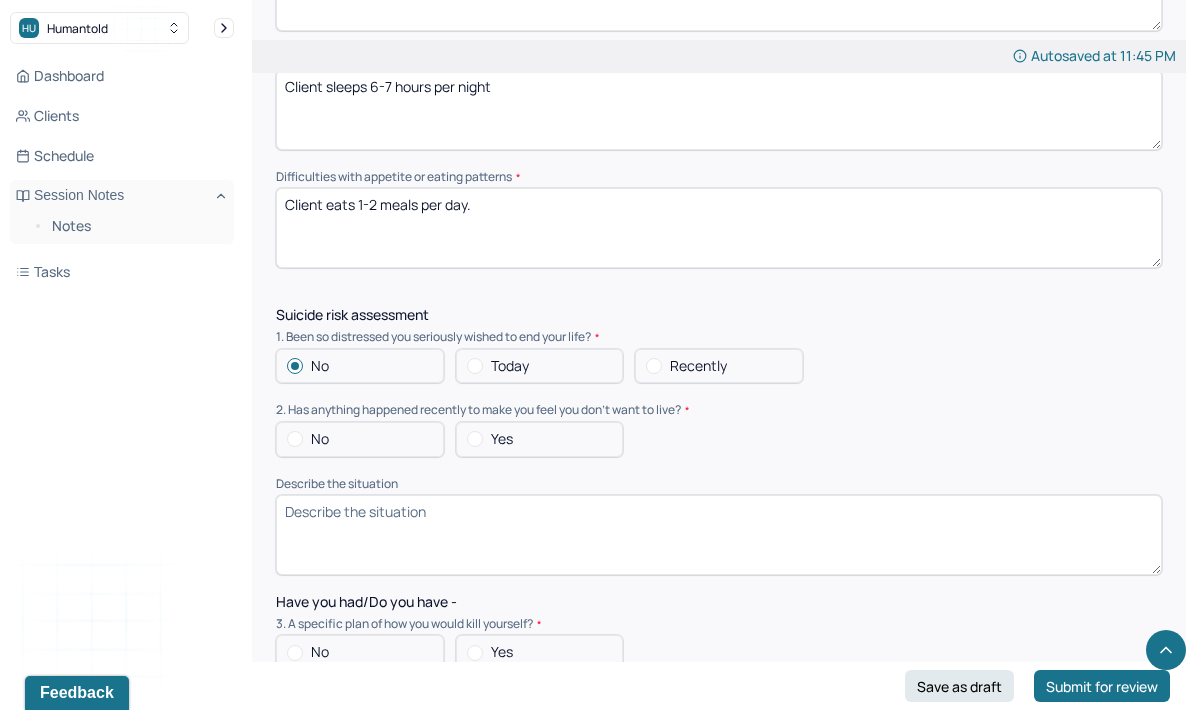 click on "No" at bounding box center (360, 439) 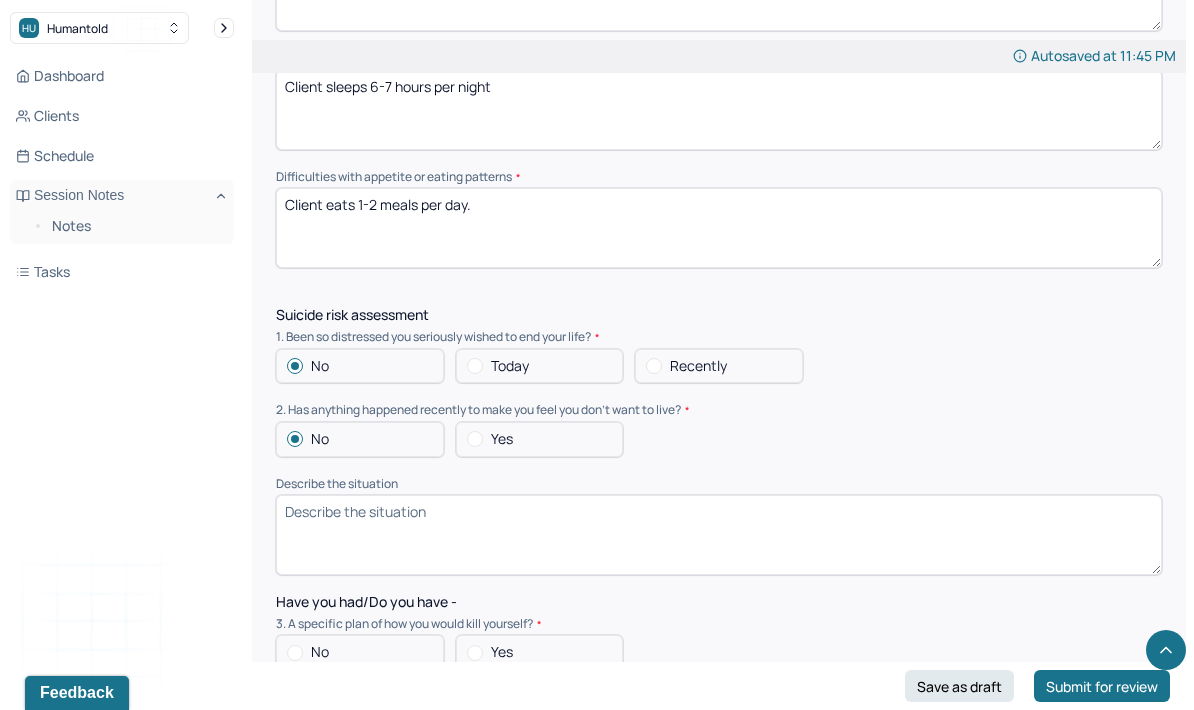 click on "No" at bounding box center (360, 652) 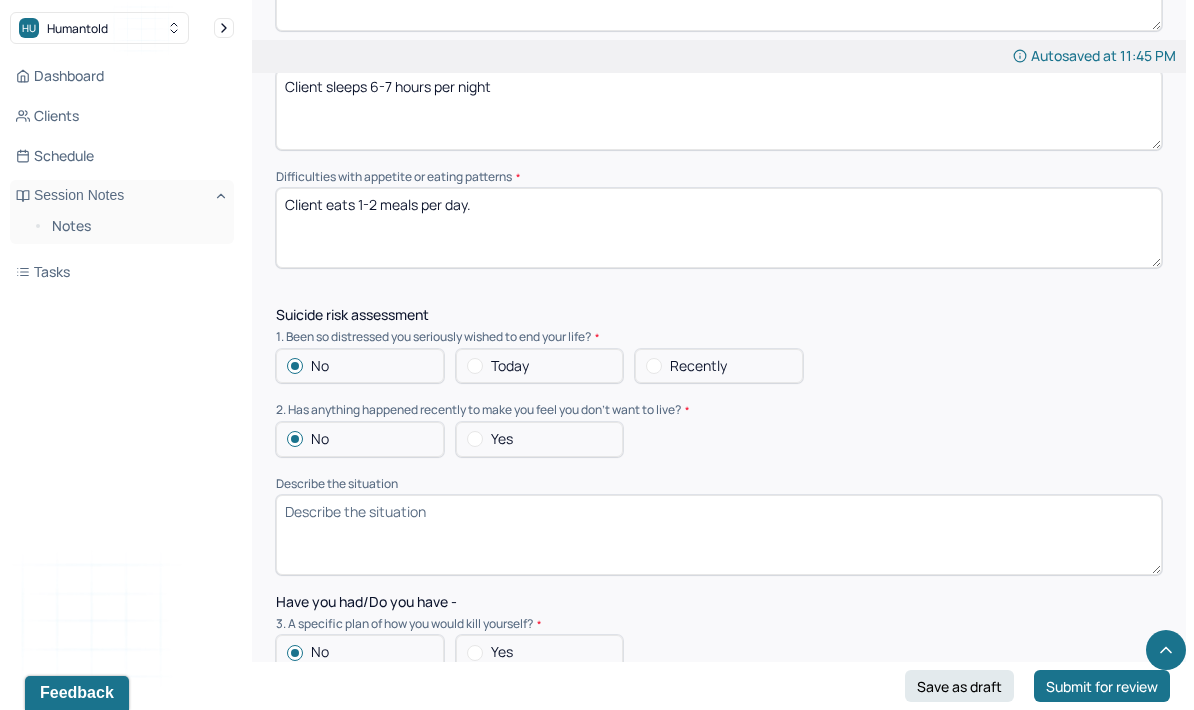 click on "No" at bounding box center (360, 726) 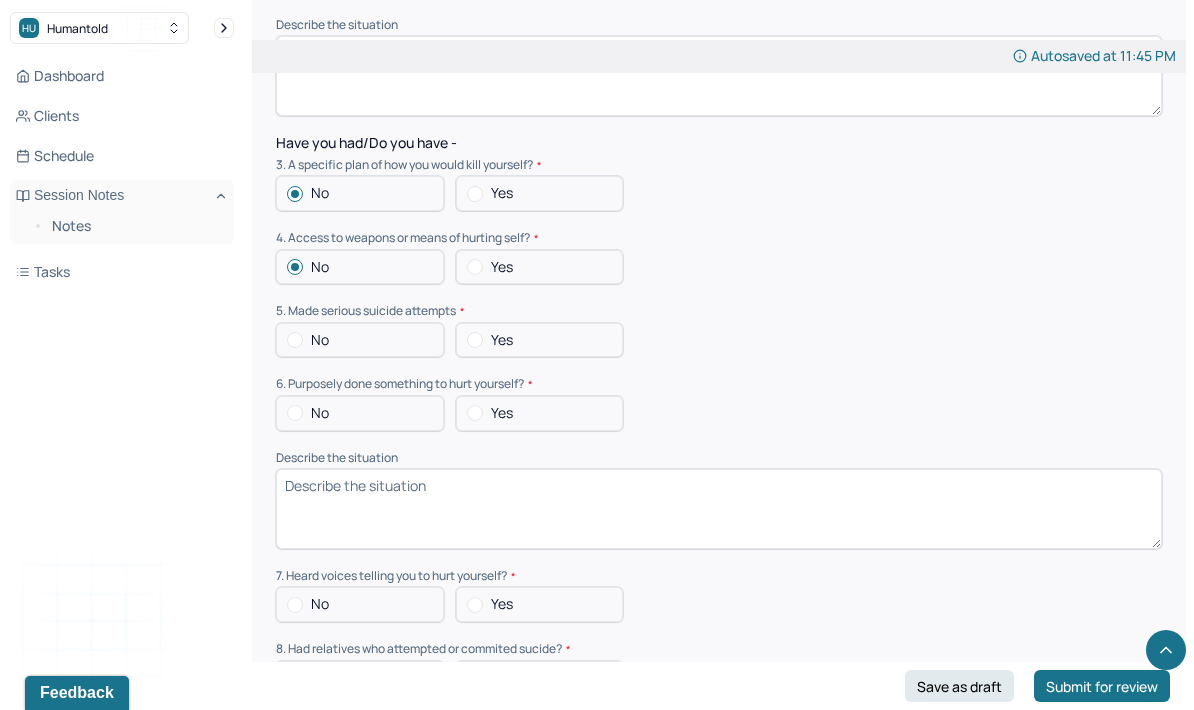 scroll, scrollTop: 2324, scrollLeft: 0, axis: vertical 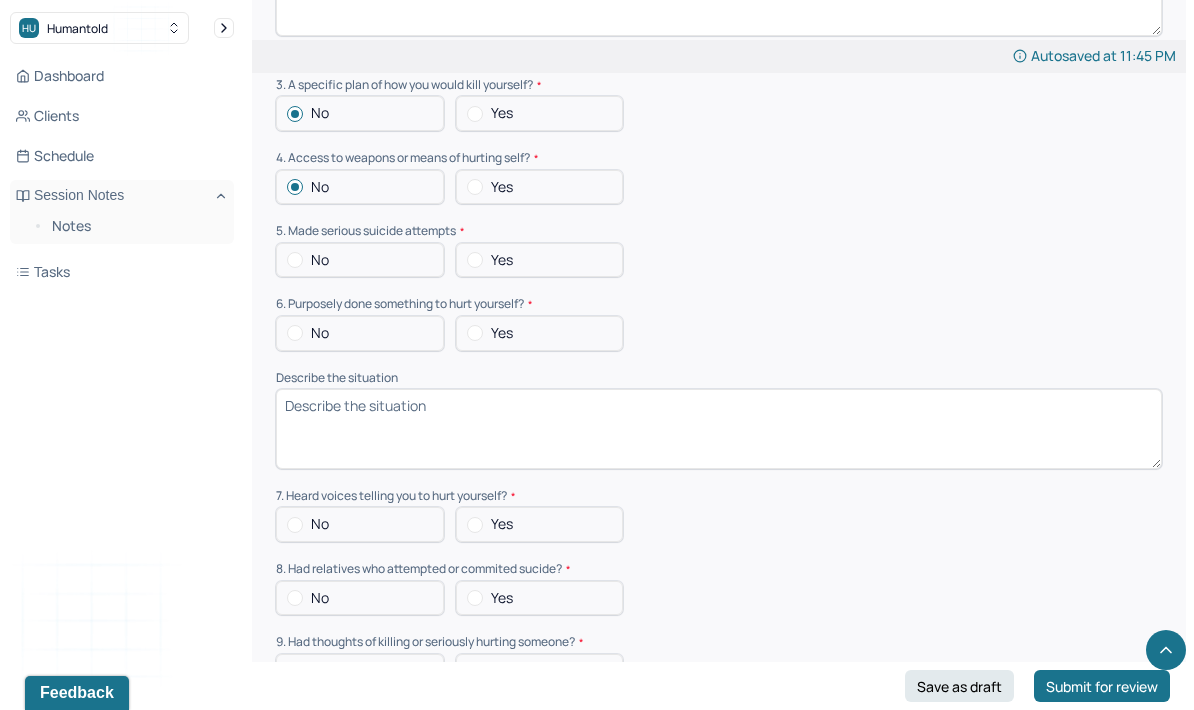click on "No" at bounding box center [360, 260] 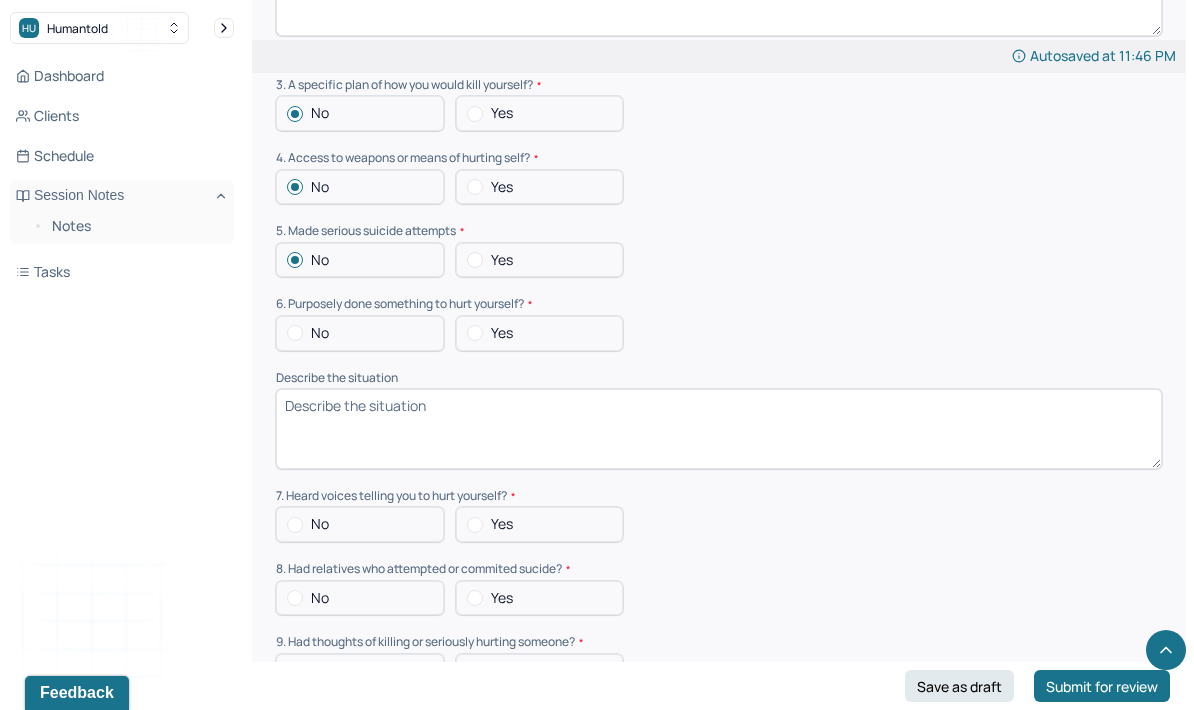 click on "No" at bounding box center (360, 333) 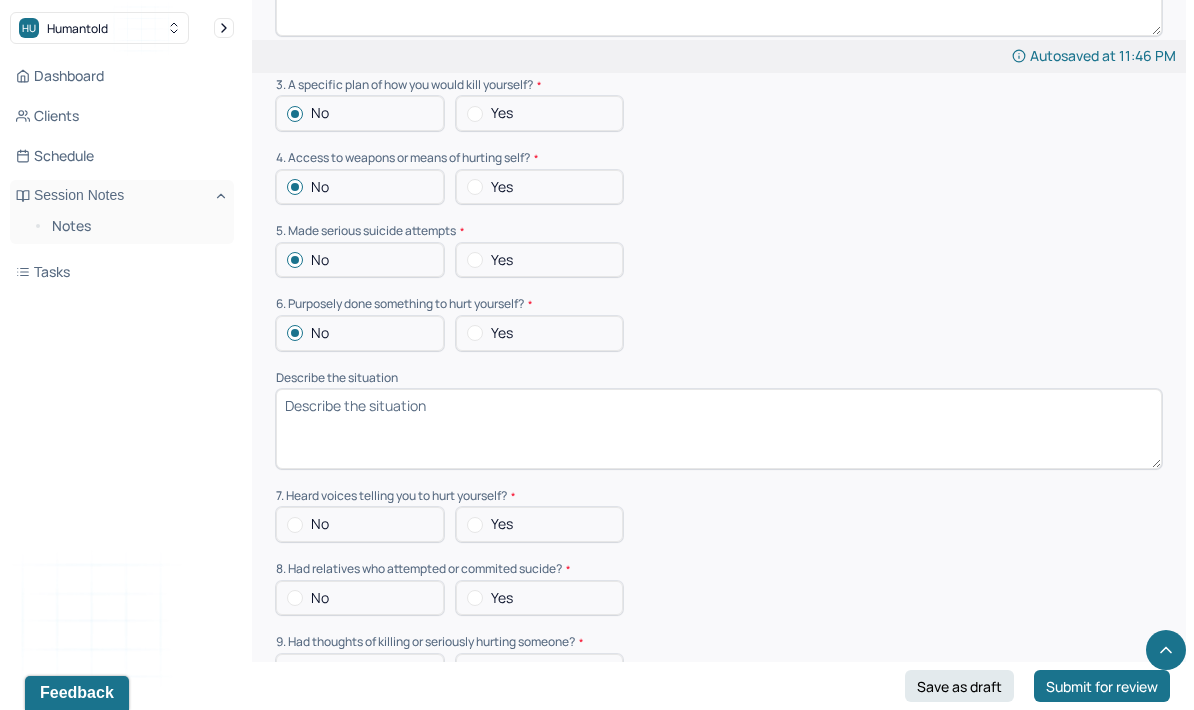 click on "No" at bounding box center (360, 524) 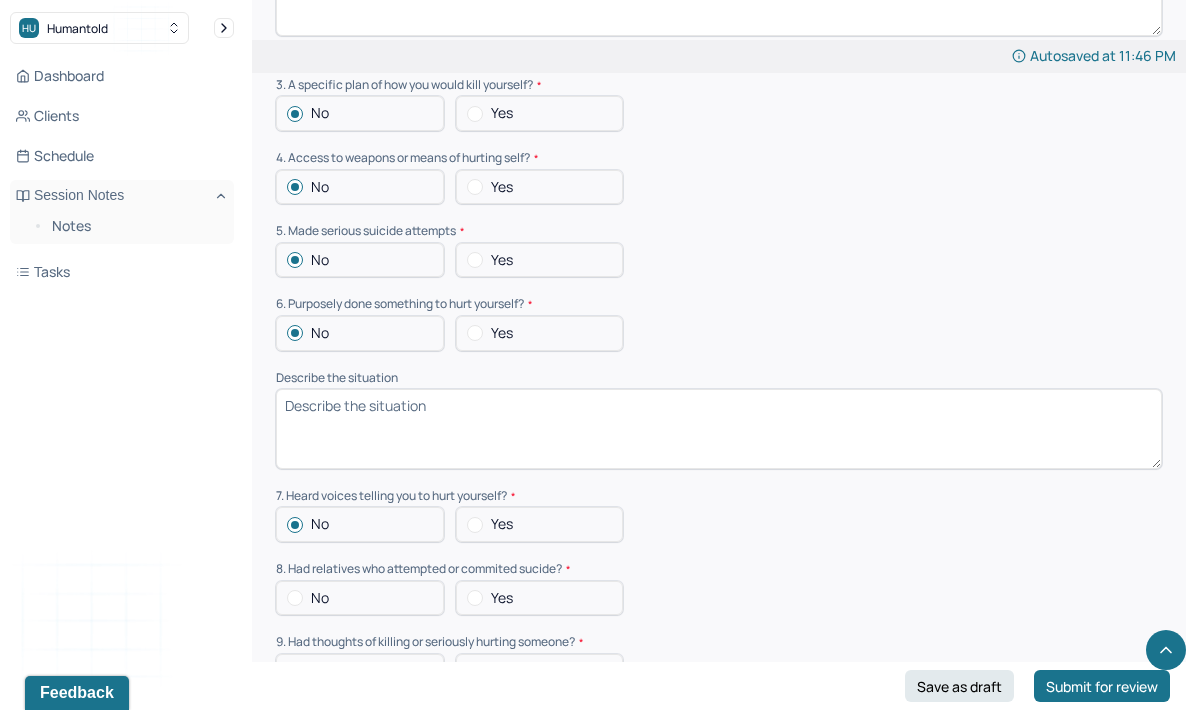 click on "No" at bounding box center [360, 598] 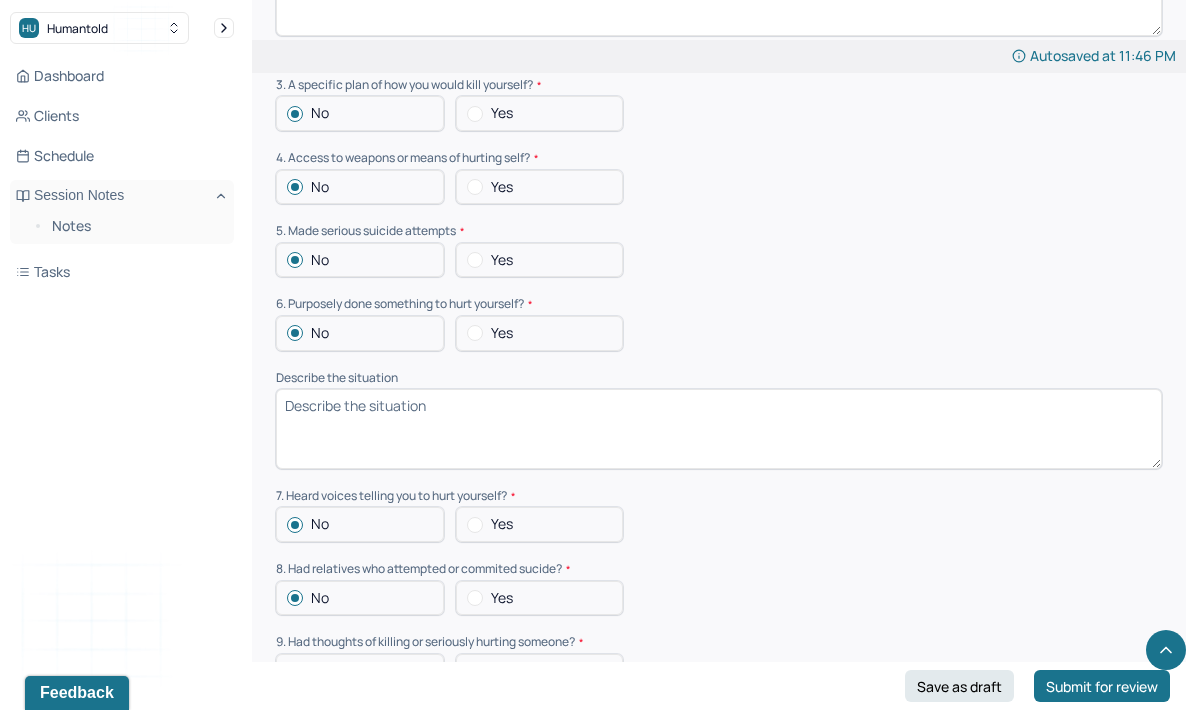 click on "No" at bounding box center (360, 671) 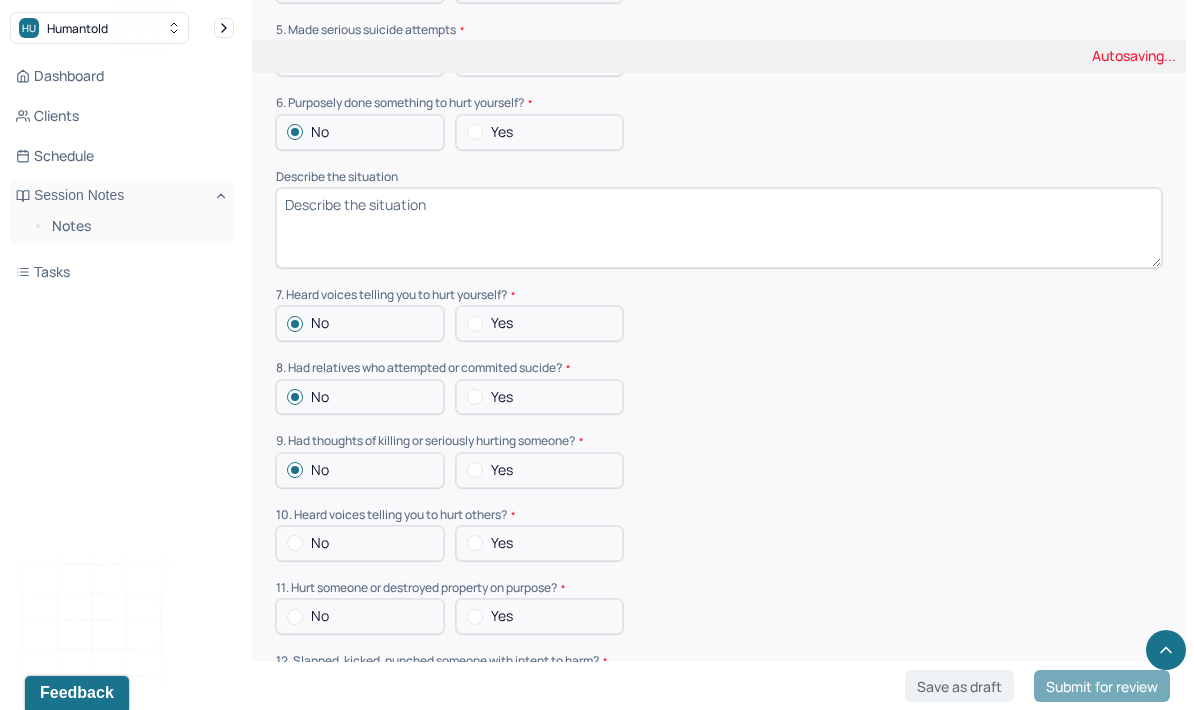 scroll, scrollTop: 2544, scrollLeft: 0, axis: vertical 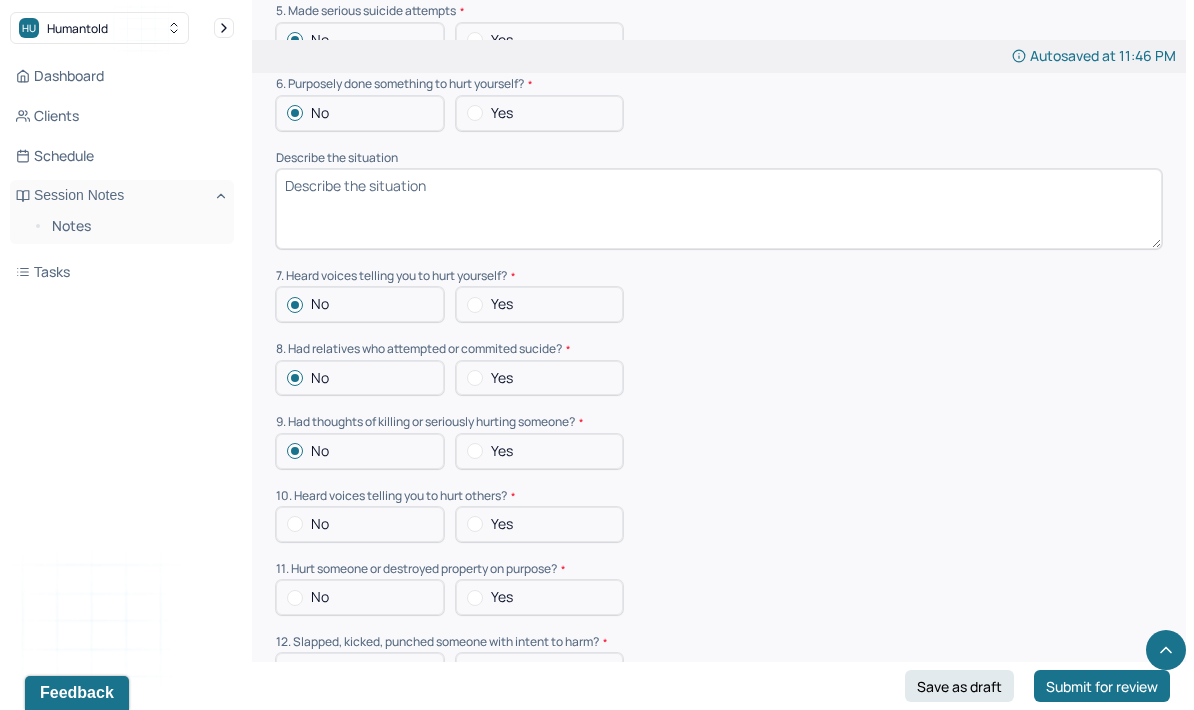 click on "No" at bounding box center (360, 524) 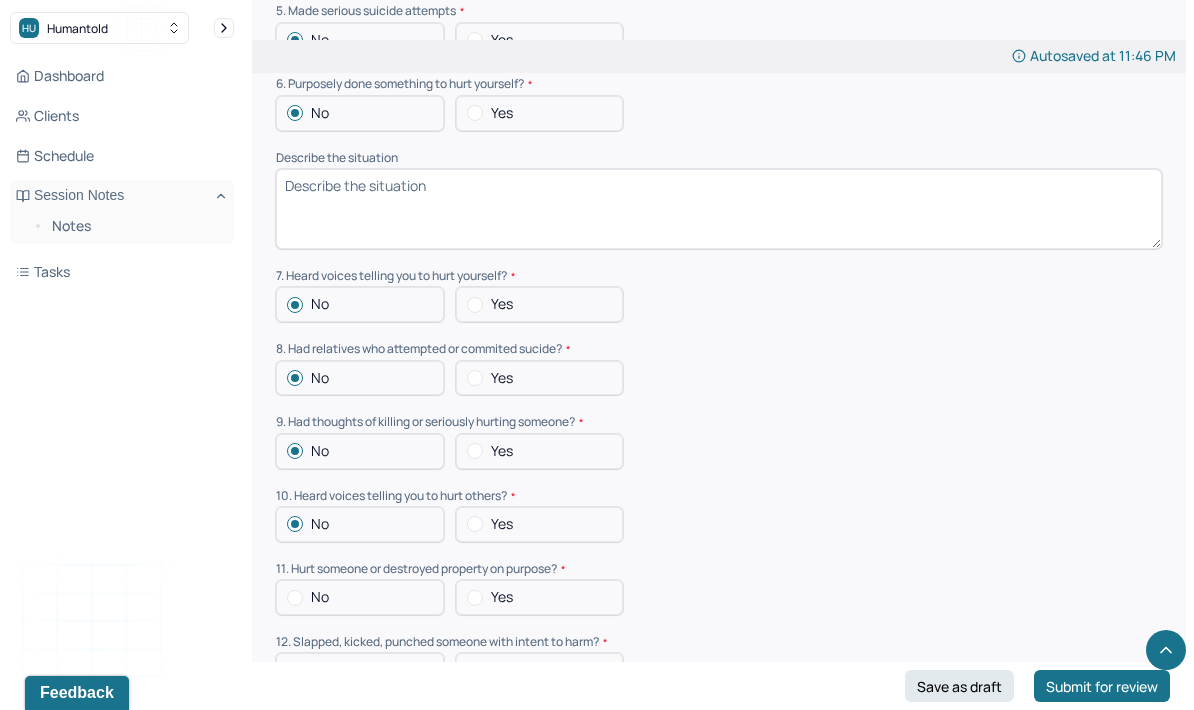 click on "No" at bounding box center (360, 597) 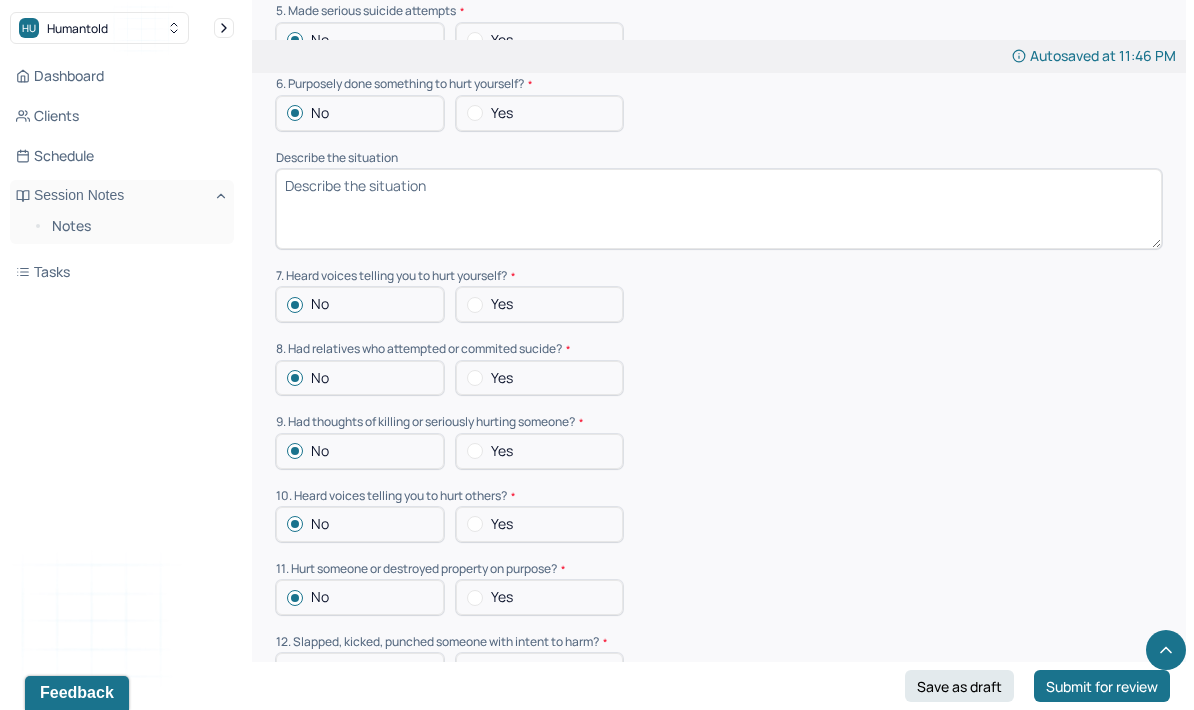 click on "No" at bounding box center [360, 670] 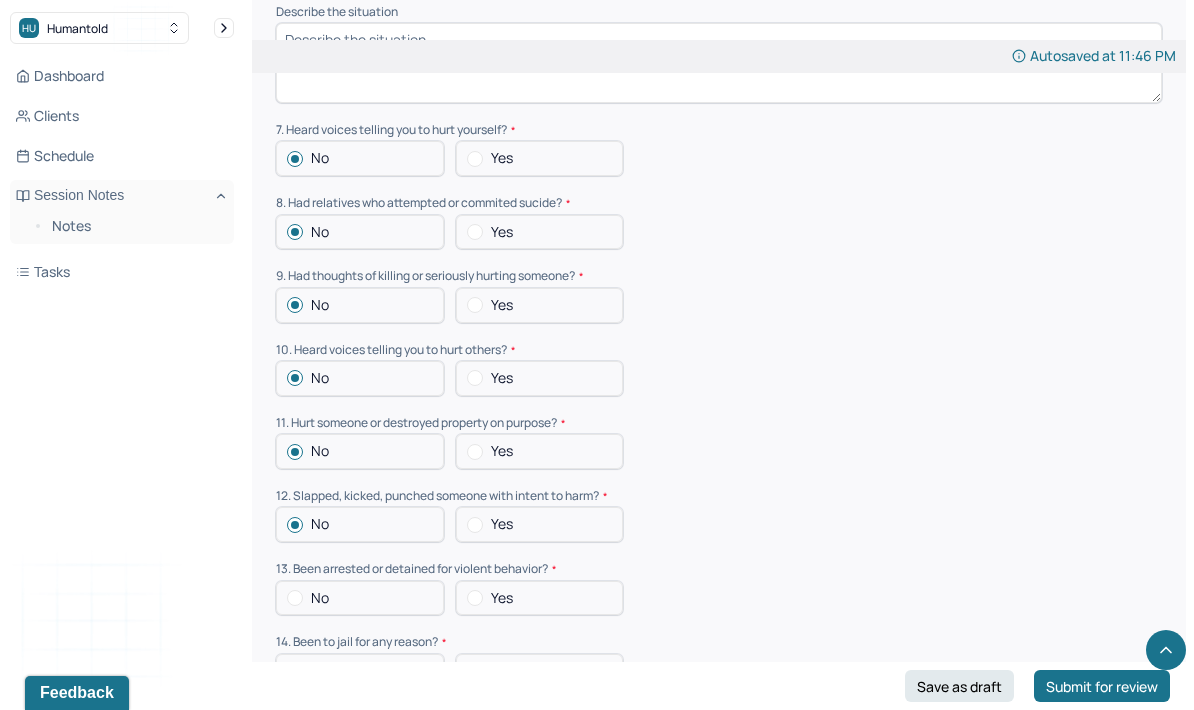 scroll, scrollTop: 2730, scrollLeft: 0, axis: vertical 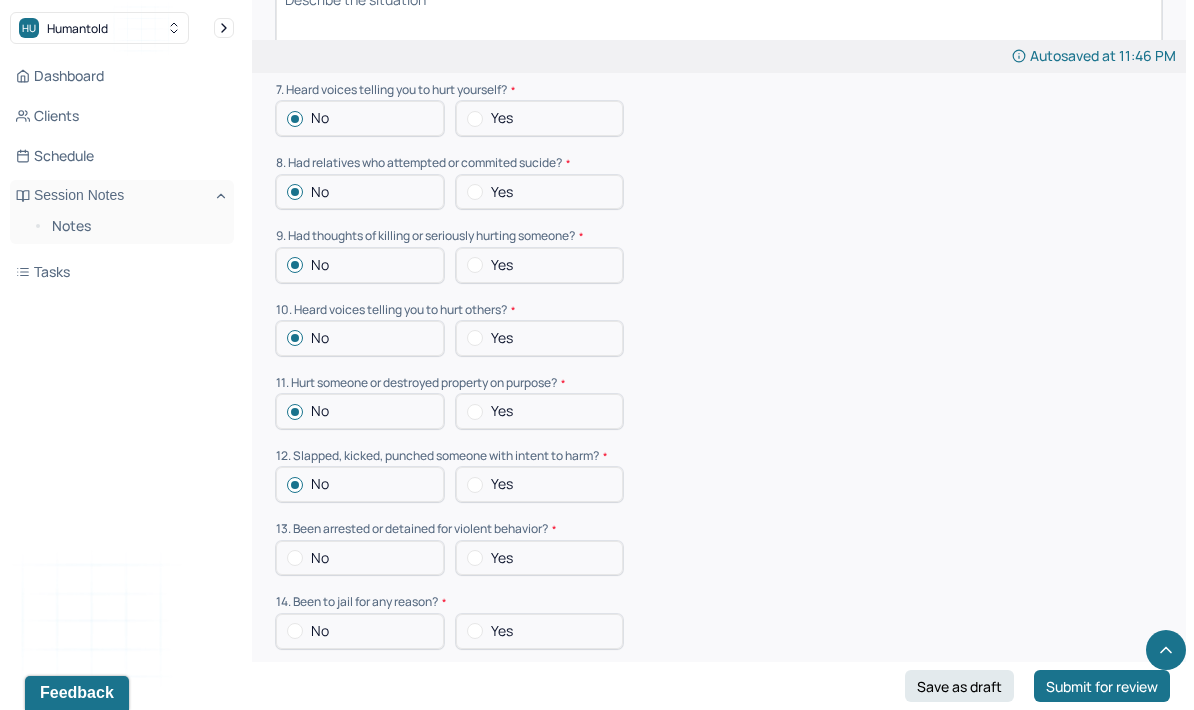 click on "No" at bounding box center (360, 558) 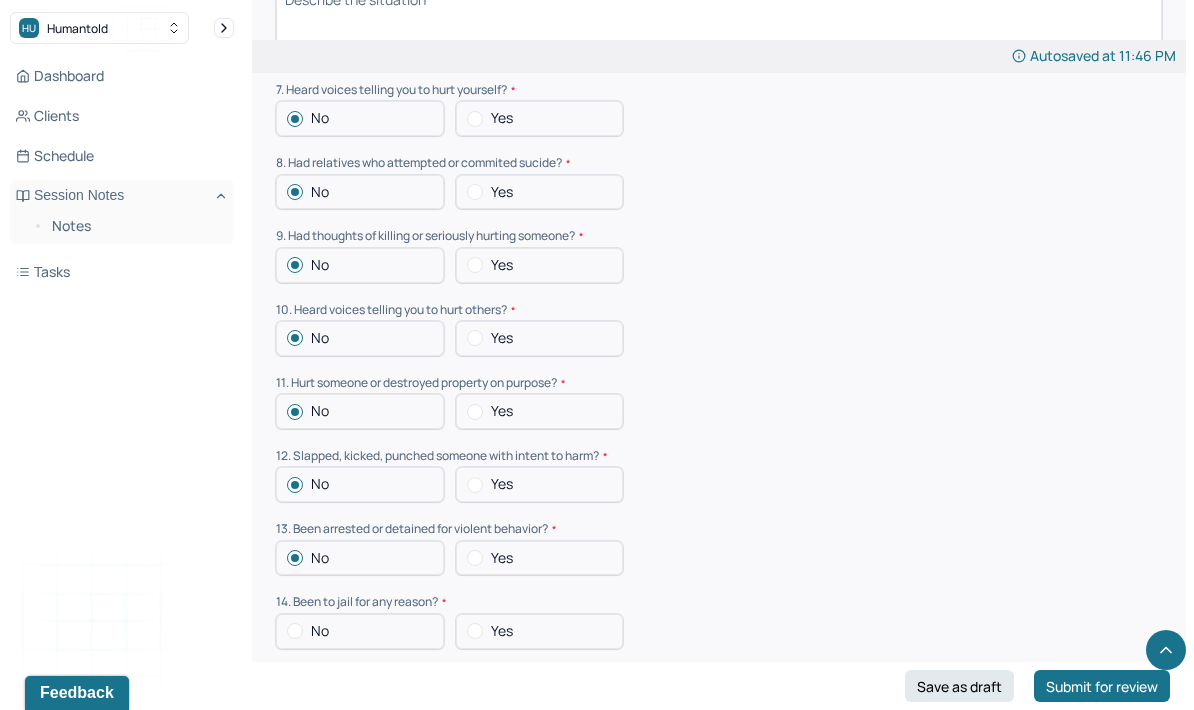 click on "No" at bounding box center (360, 631) 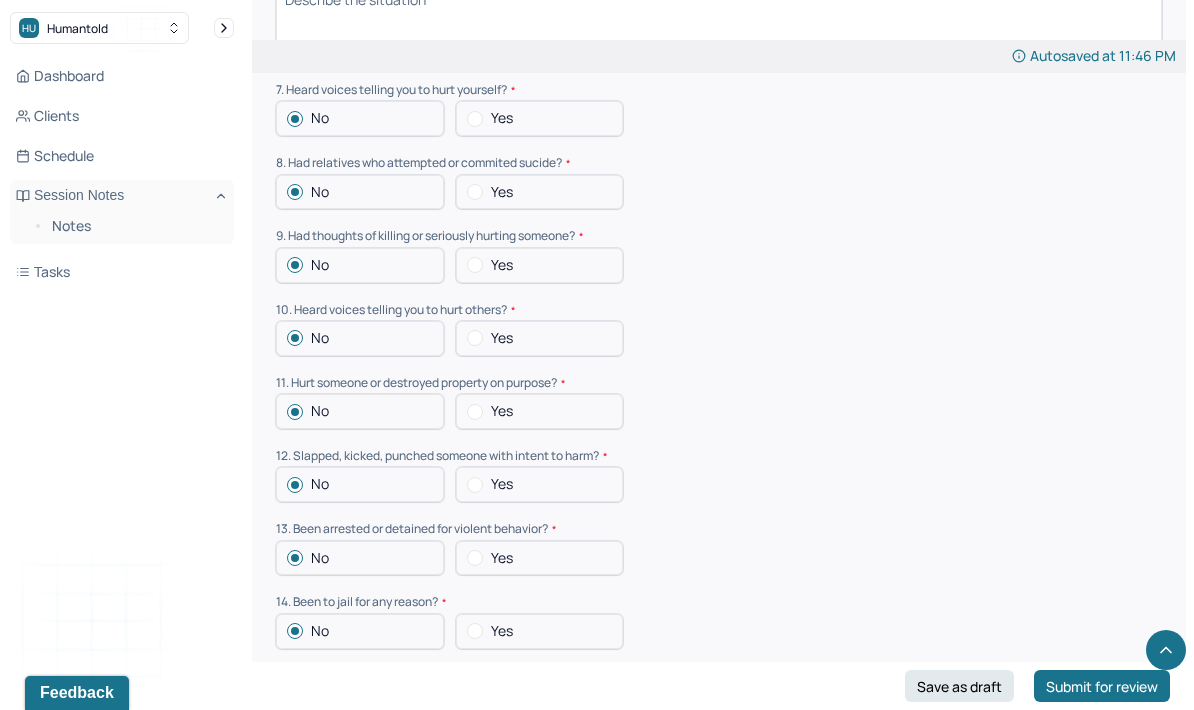 click on "Suicide risk assessment 1. Been so distressed you seriously wished to end your life? No Today Recently 2. Has anything happened recently to make you feel you don’t want to live? No Yes Describe the situation Have you had/Do you have - 3. A specific plan of how you would kill yourself? No Yes 4. Access to weapons or means of hurting self? No Yes 5. Made serious suicide attempts No Yes 6. Purposely done something to hurt yourself? No Yes Describe the situation 7. Heard voices telling you to hurt yourself? No Yes 8. Had relatives who attempted or commited sucide? No Yes 9. Had thoughts of killing or seriously hurting someone? No Yes 10. Heard voices telling you to hurt others? No Yes 11. Hurt someone or destroyed property on purpose? No Yes 12. Slapped, kicked, punched someone with intent to harm? No Yes 13. Been arrested or detained for violent behavior? No Yes 14. Been to jail for any reason? No Yes 15. Been on probation for any reason? No Yes 16. Do you have access to guns? No Yes" at bounding box center (719, 121) 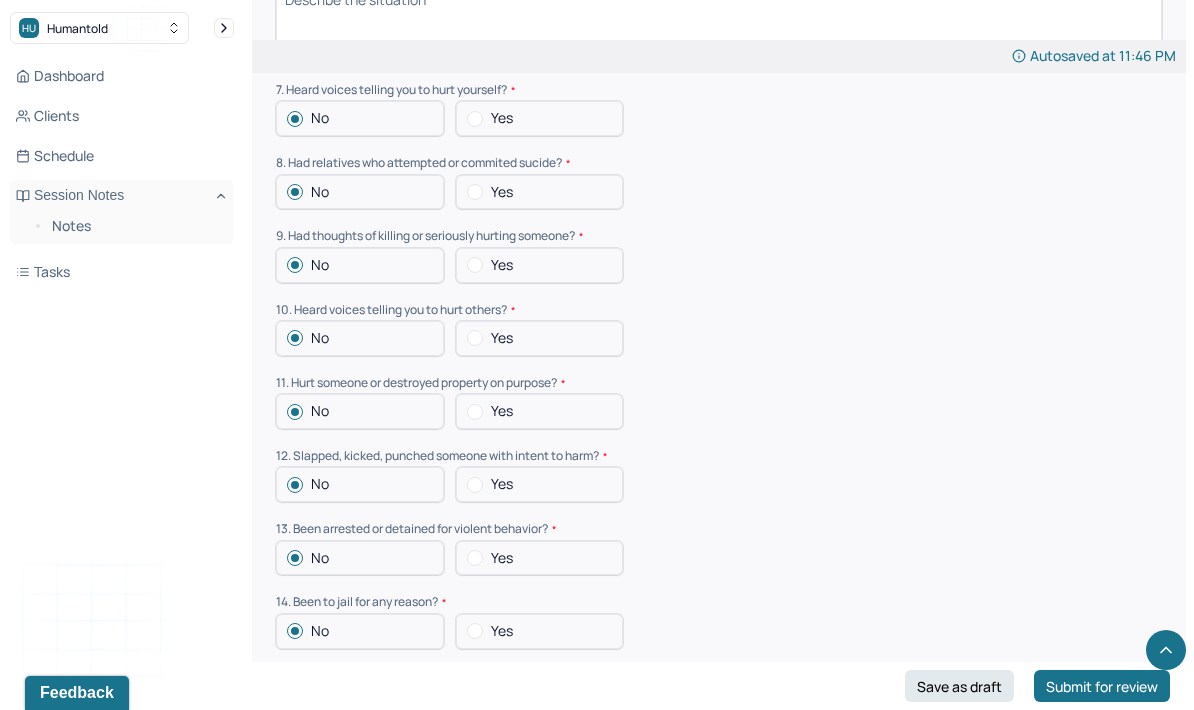 click on "No" at bounding box center [360, 777] 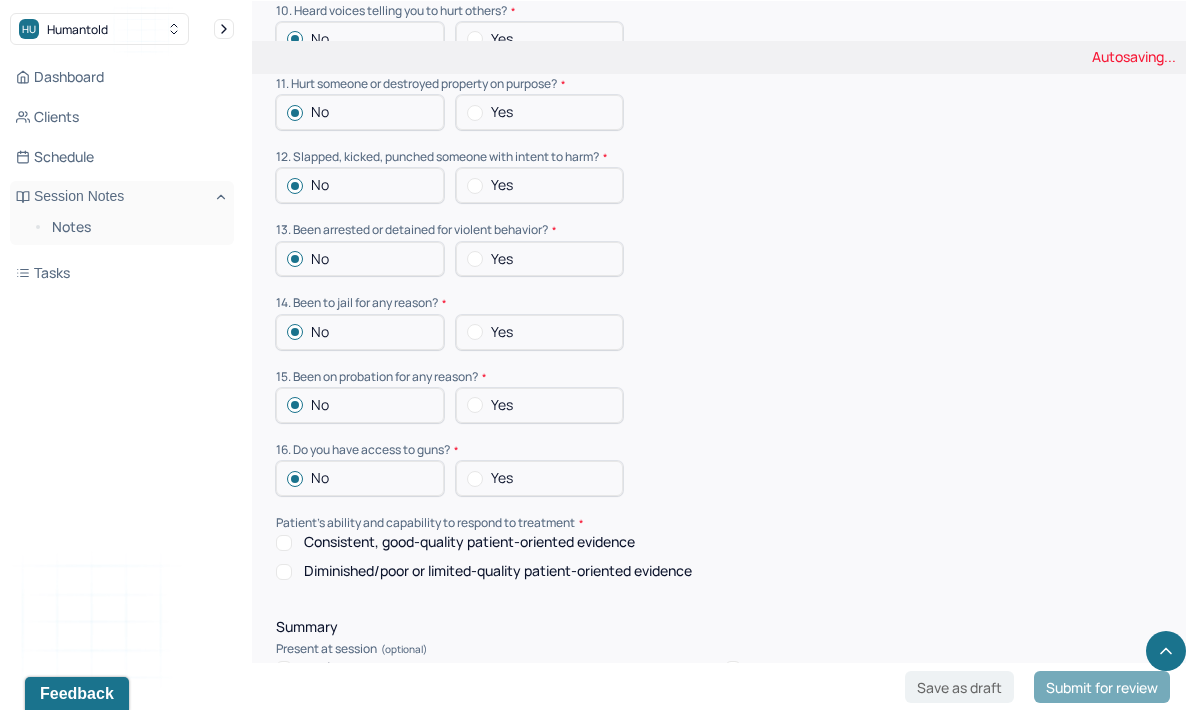 scroll, scrollTop: 3029, scrollLeft: 0, axis: vertical 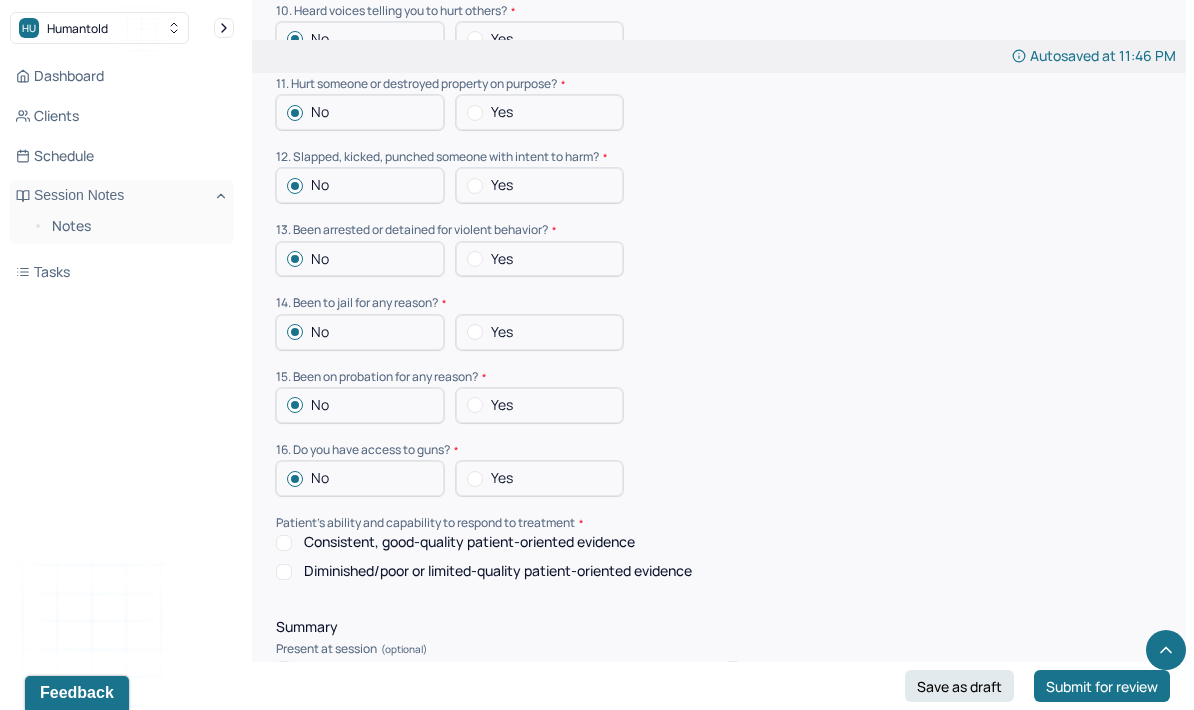 click on "Consistent, good-quality patient-oriented evidence" at bounding box center (469, 542) 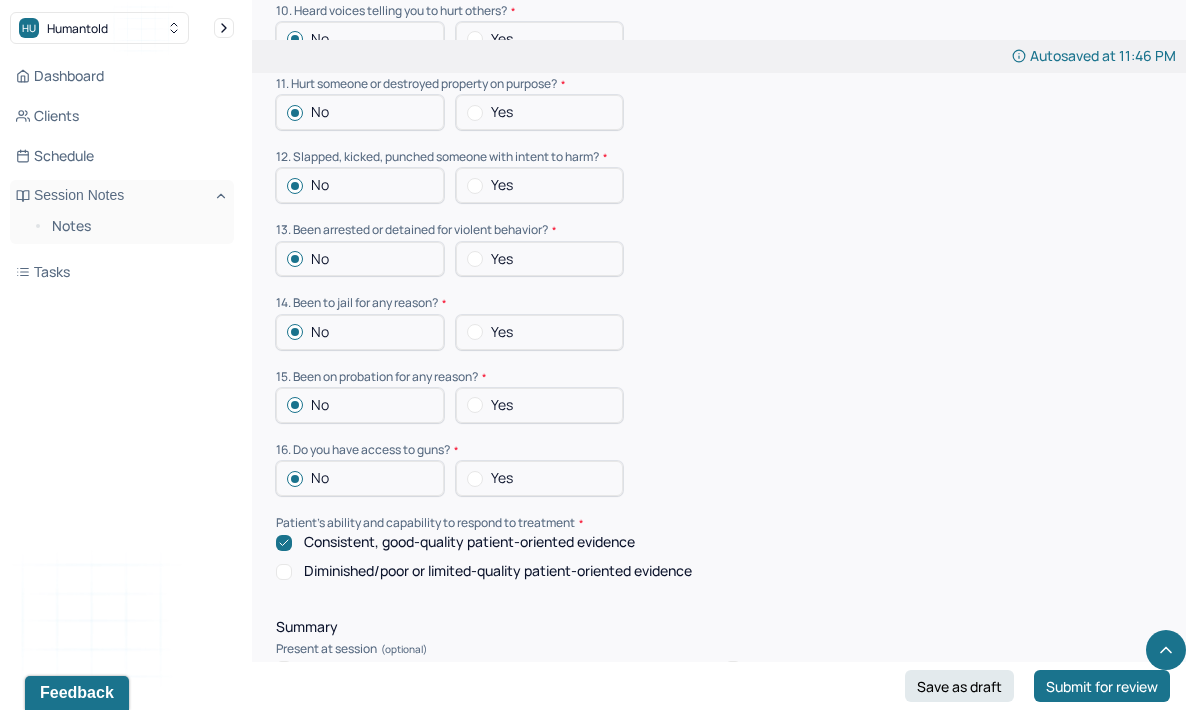 click on "Patient" at bounding box center [328, 668] 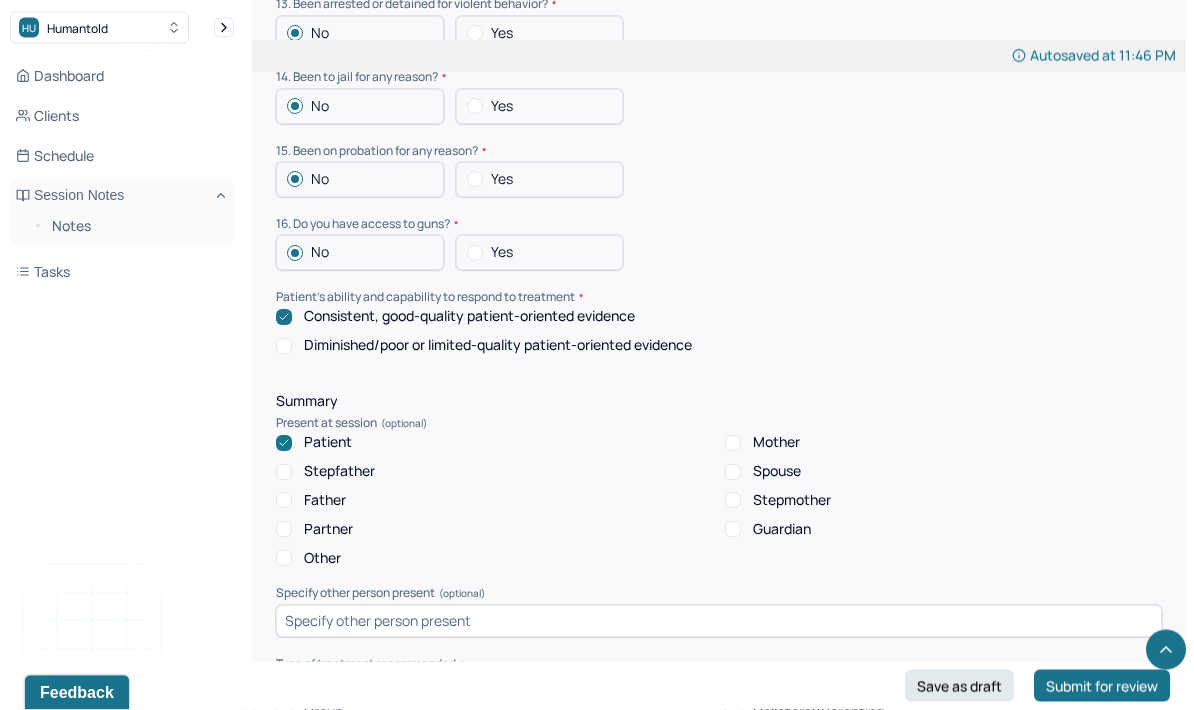 scroll, scrollTop: 3265, scrollLeft: 0, axis: vertical 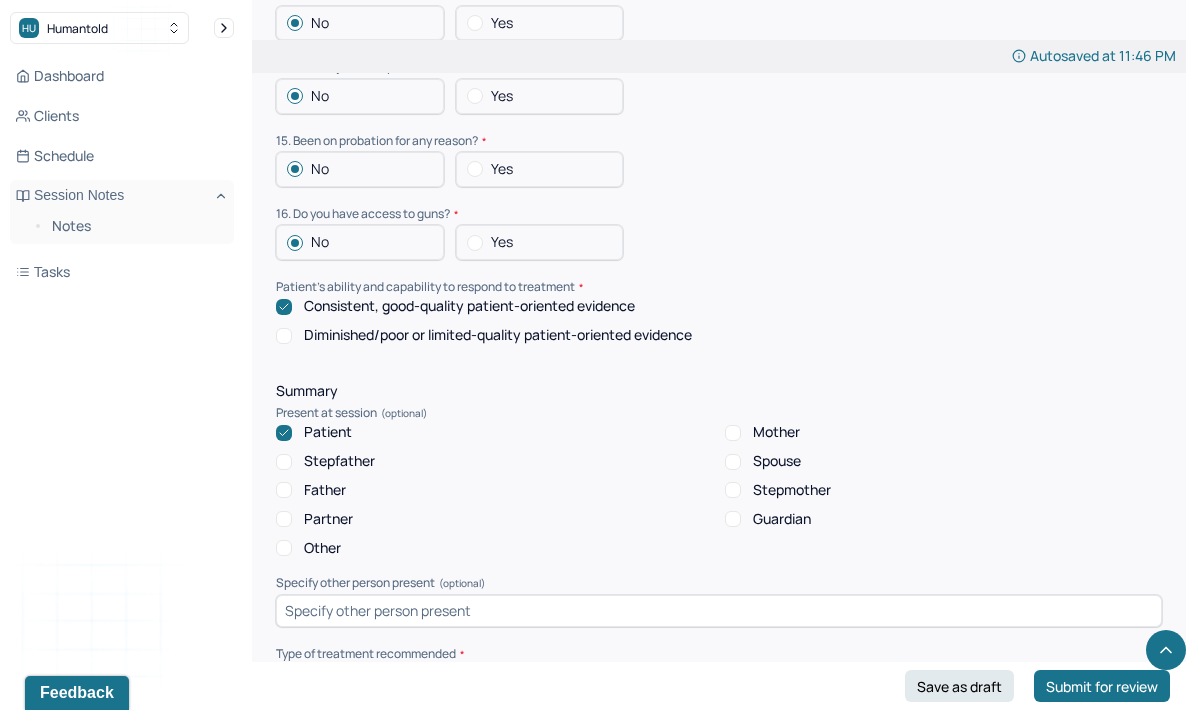 click on "Individual" at bounding box center [494, 673] 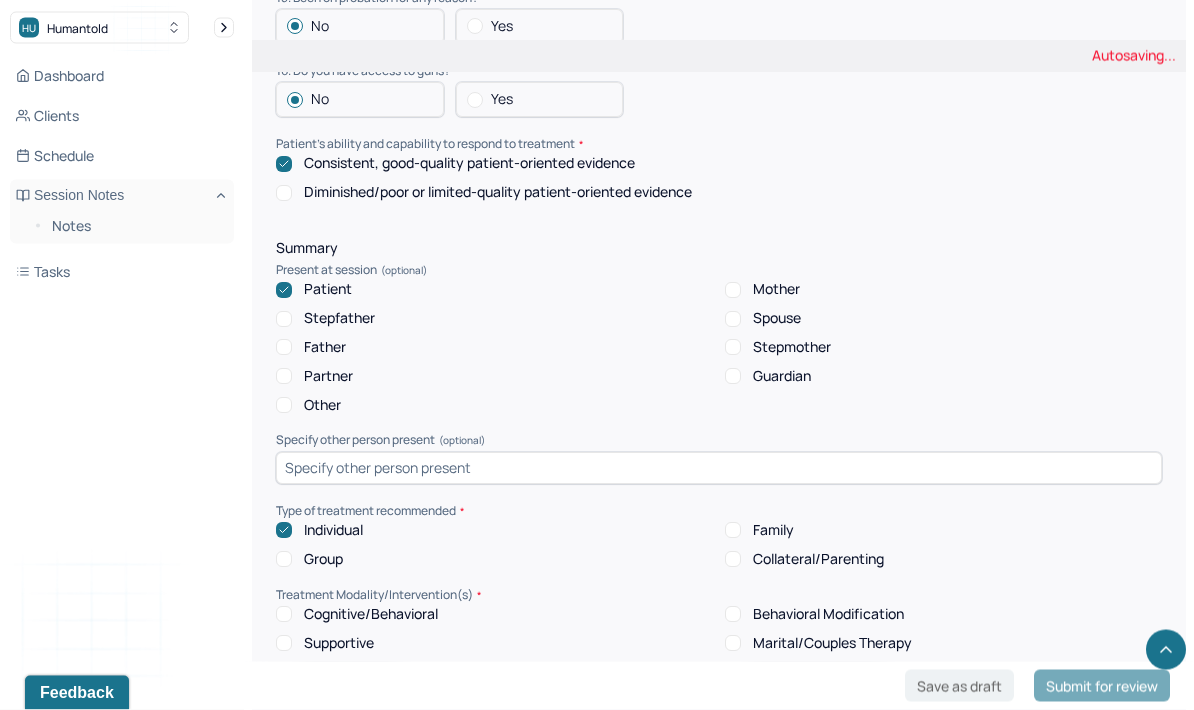 scroll, scrollTop: 3408, scrollLeft: 0, axis: vertical 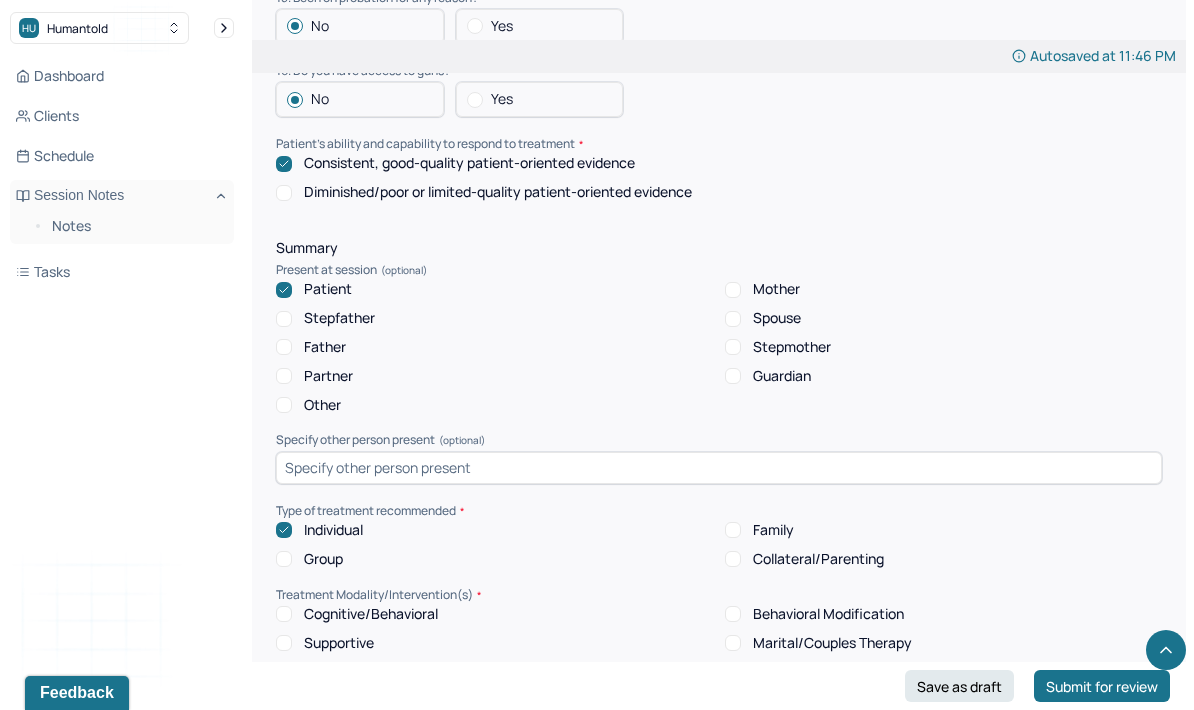 click on "Cognitive/Behavioral" at bounding box center [371, 614] 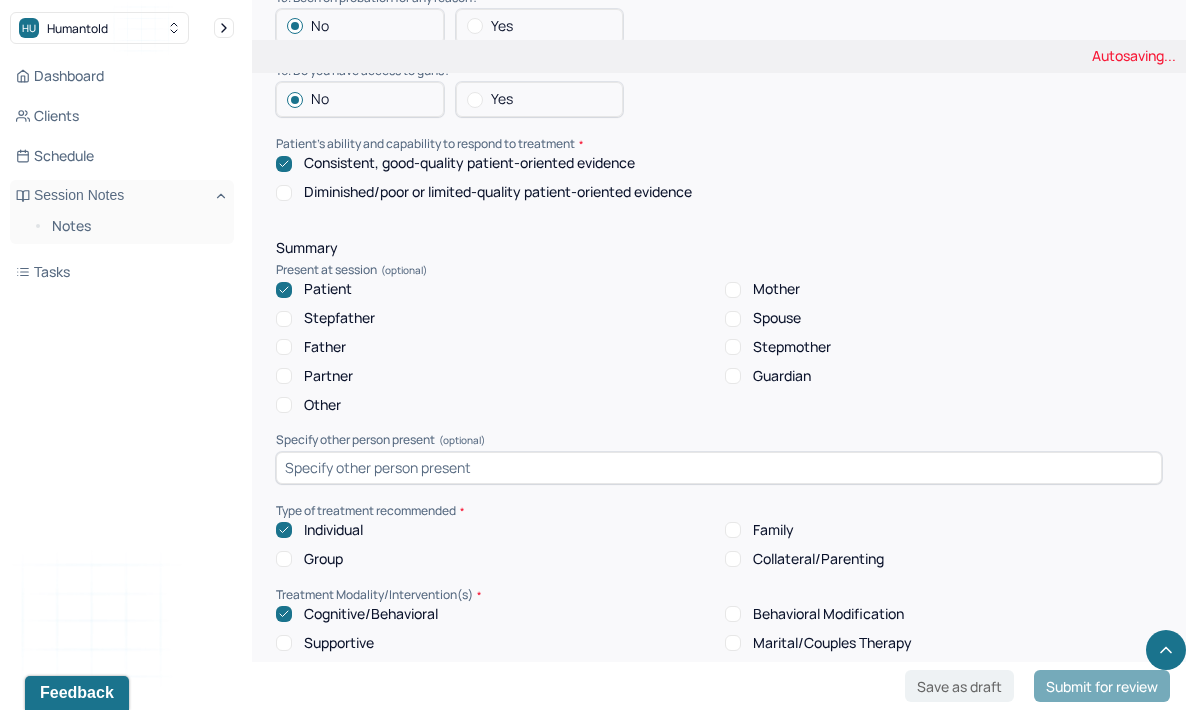 click on "Behavioral Modification" at bounding box center [828, 614] 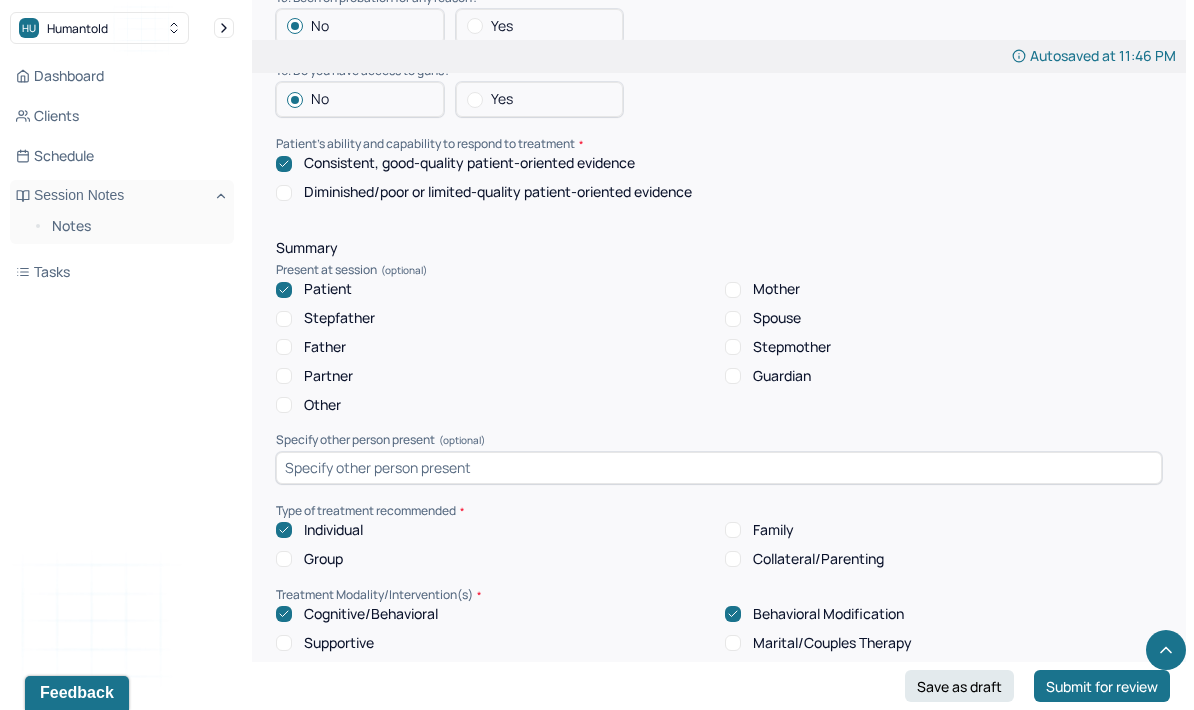 click on "Psychodynamic" at bounding box center (355, 700) 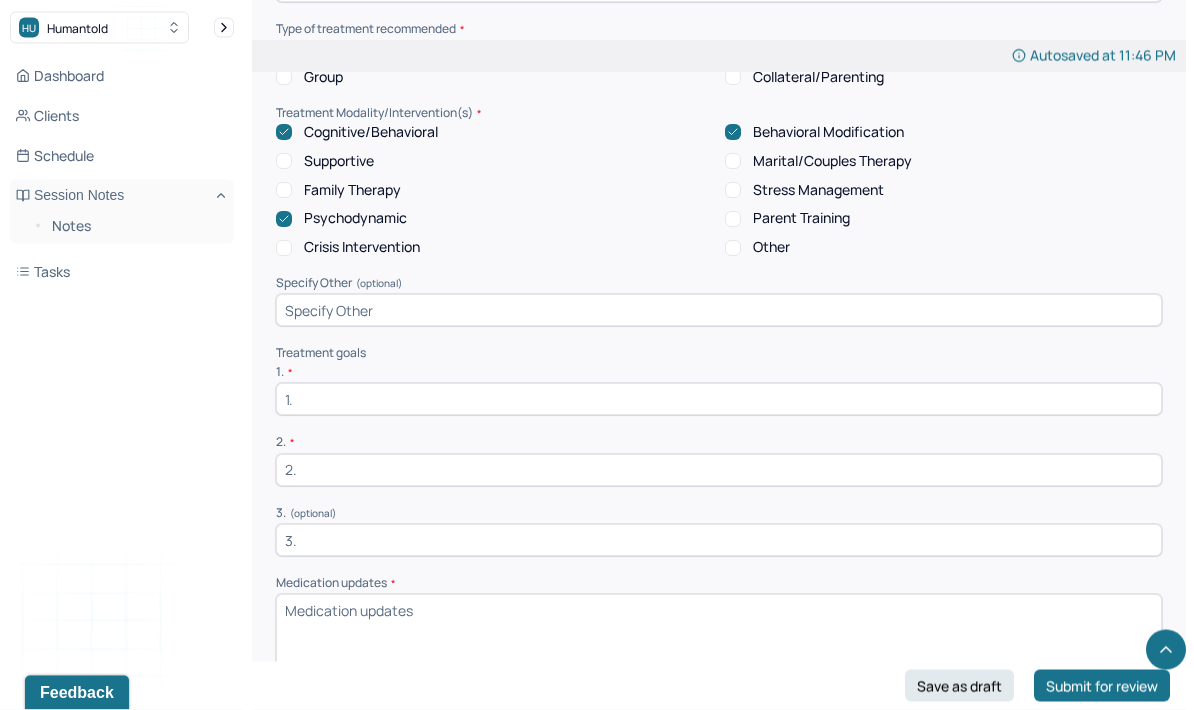 scroll, scrollTop: 3887, scrollLeft: 0, axis: vertical 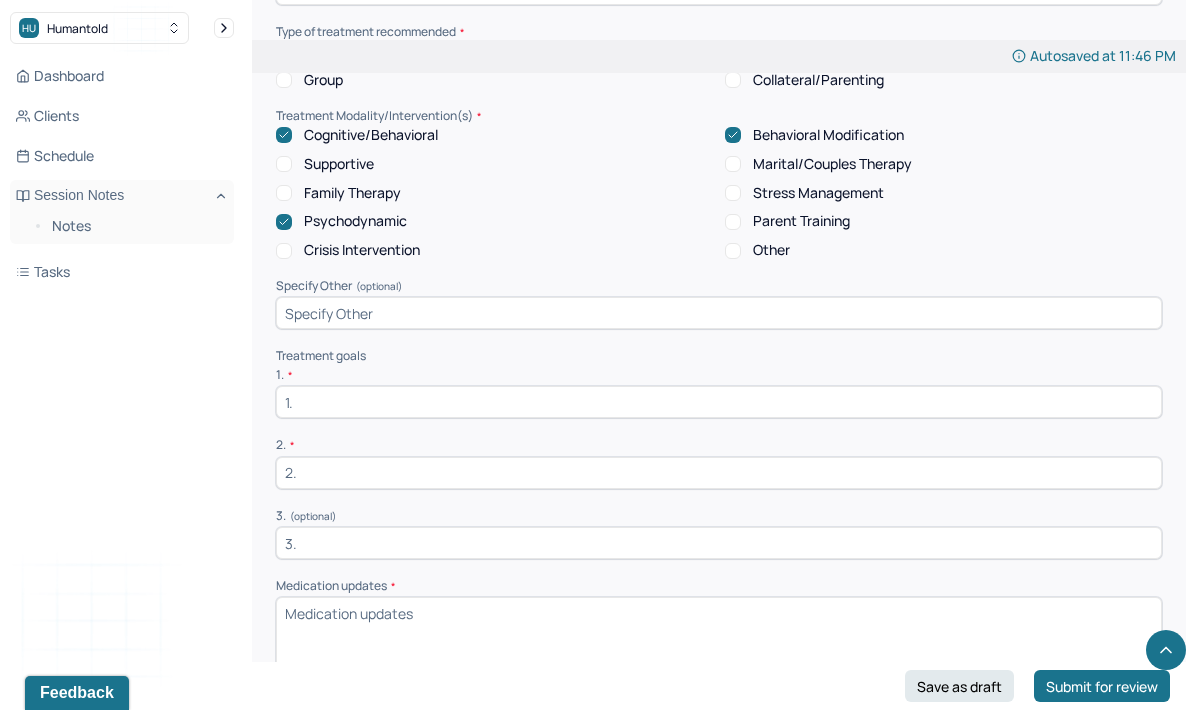 click at bounding box center (719, 402) 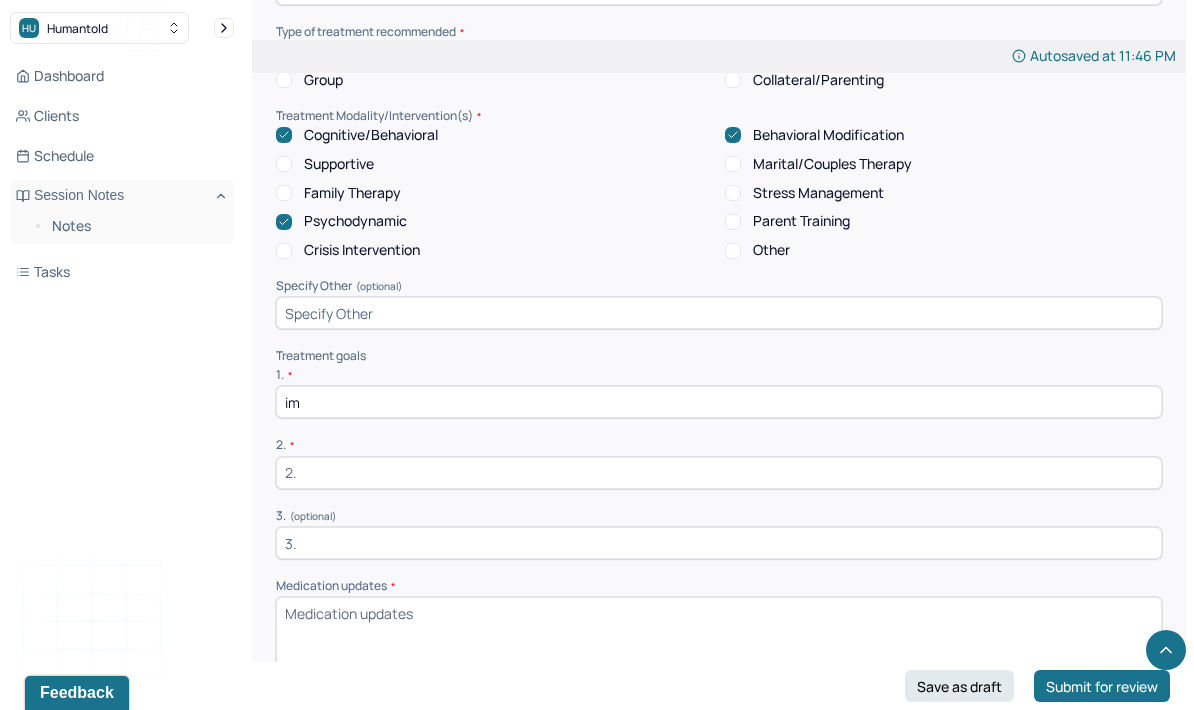 type on "i" 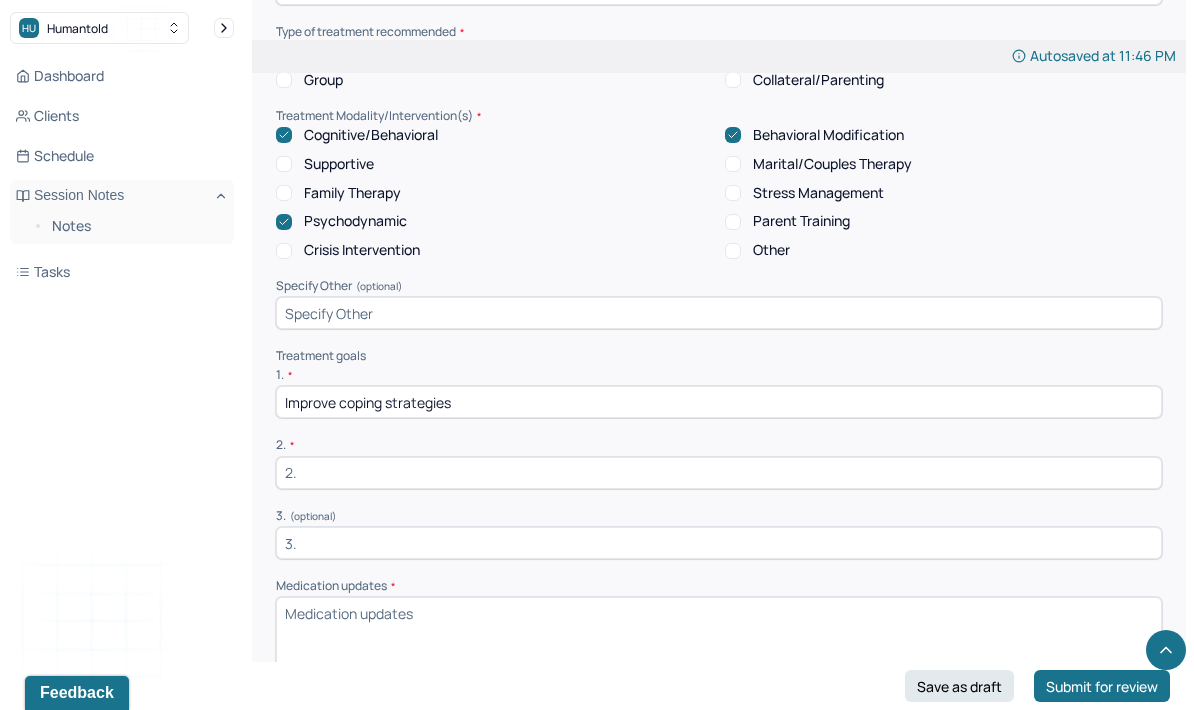 type on "Improve coping strategies" 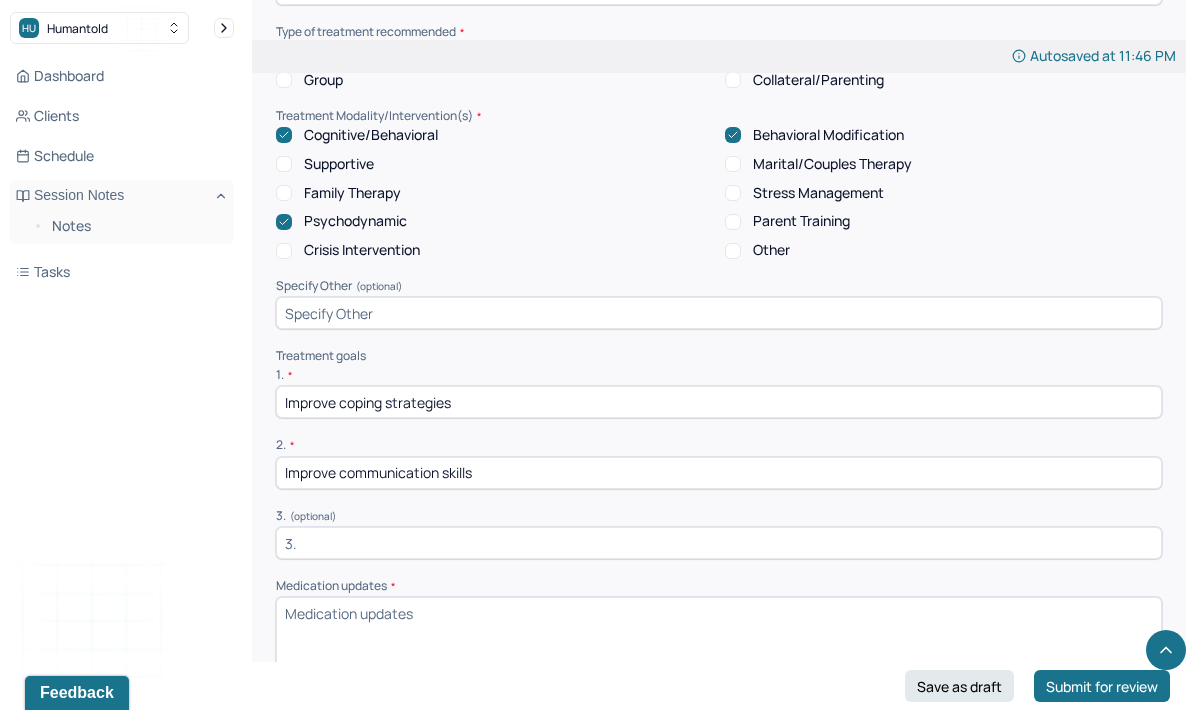 type on "Improve communication skills" 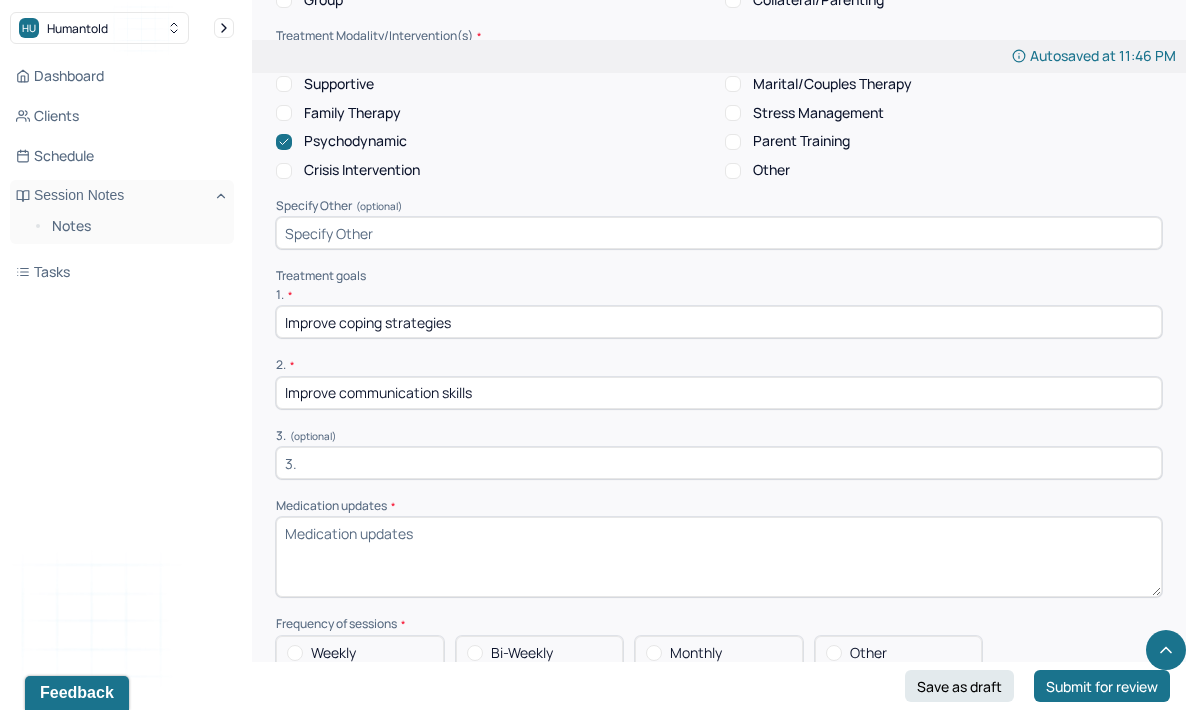 click at bounding box center (719, 463) 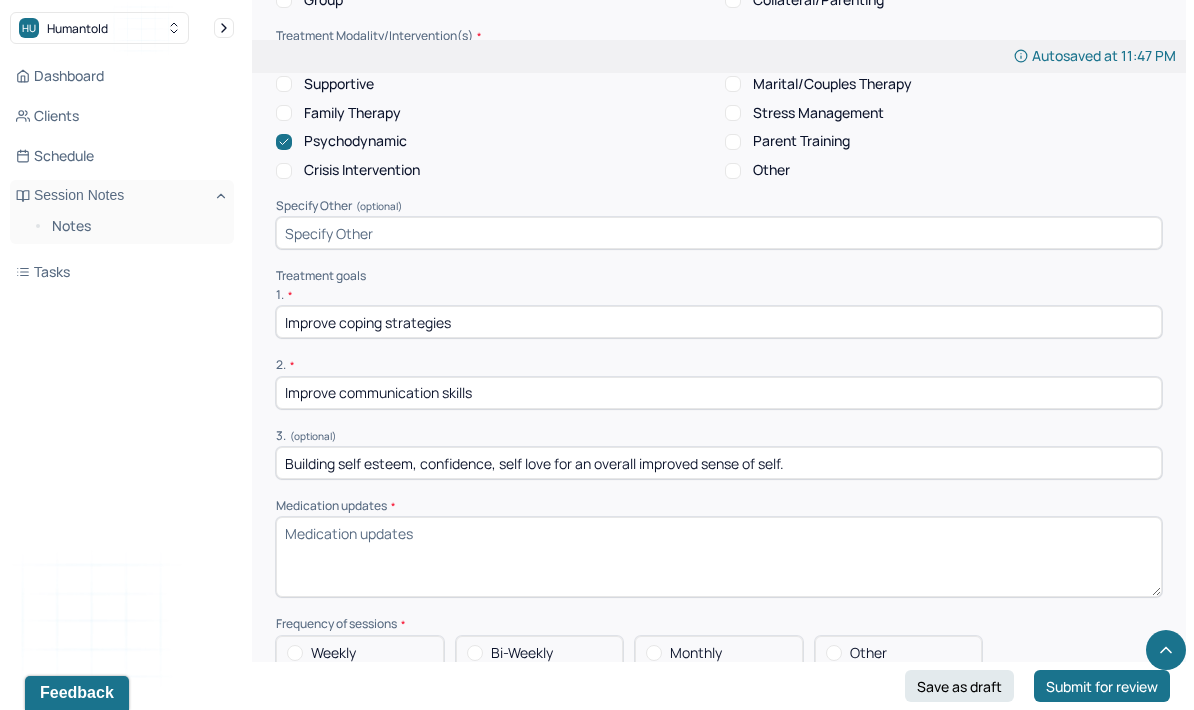 type on "Building self esteem, confidence, self love for an overall improved sense of self." 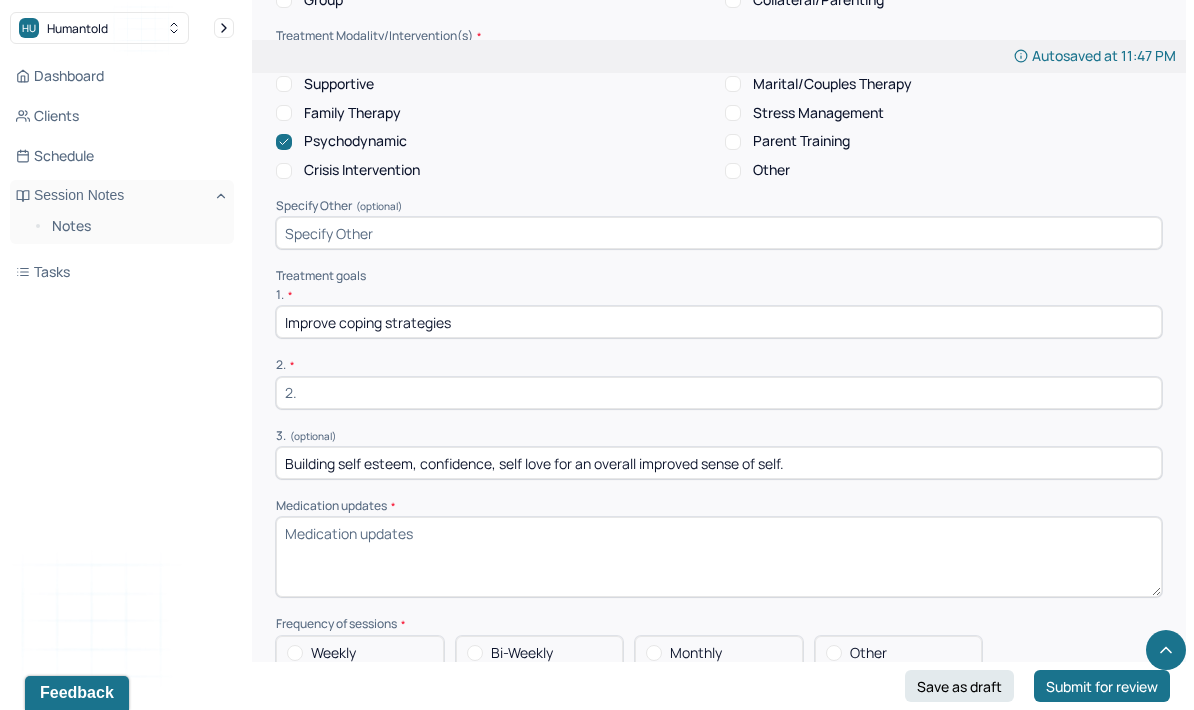 click at bounding box center (719, 393) 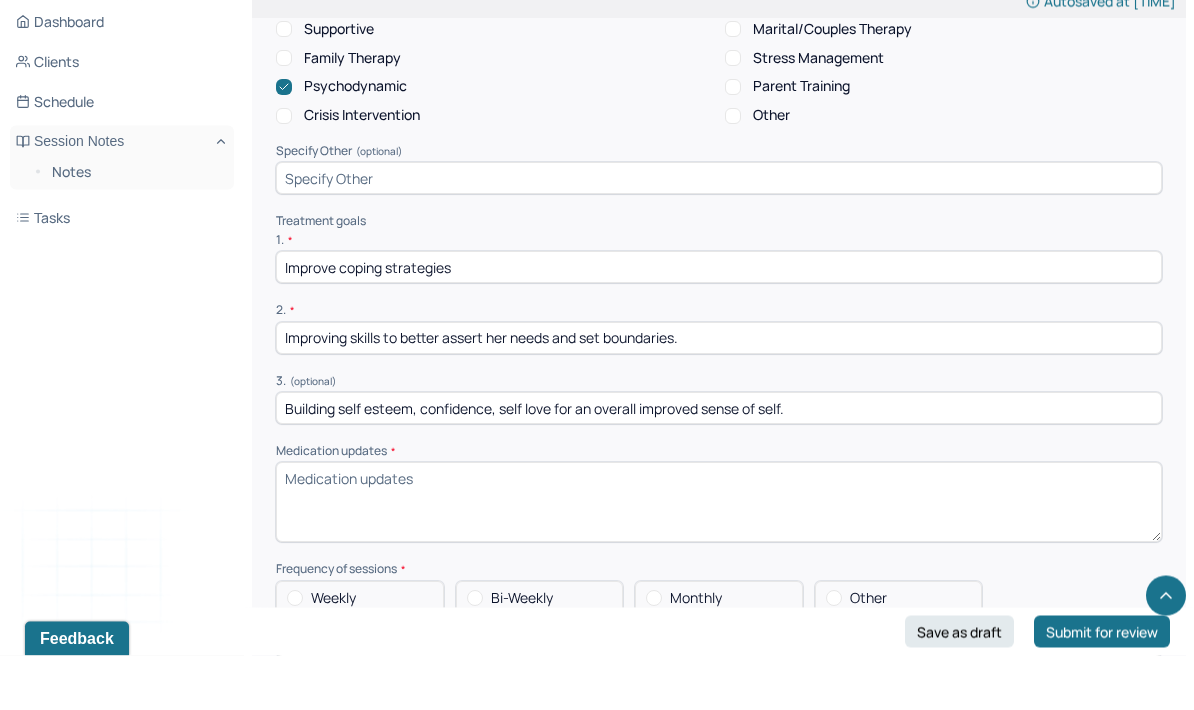 type on "Improving skills to better assert her needs and set boundaries." 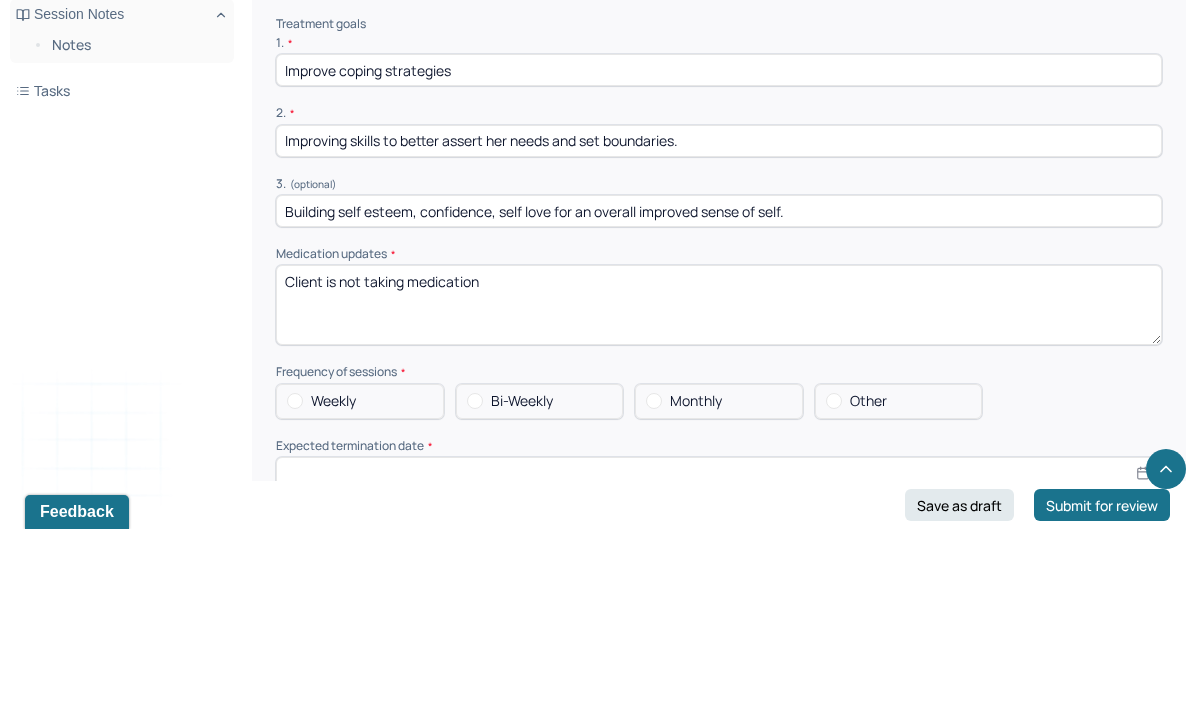 scroll, scrollTop: 4039, scrollLeft: 0, axis: vertical 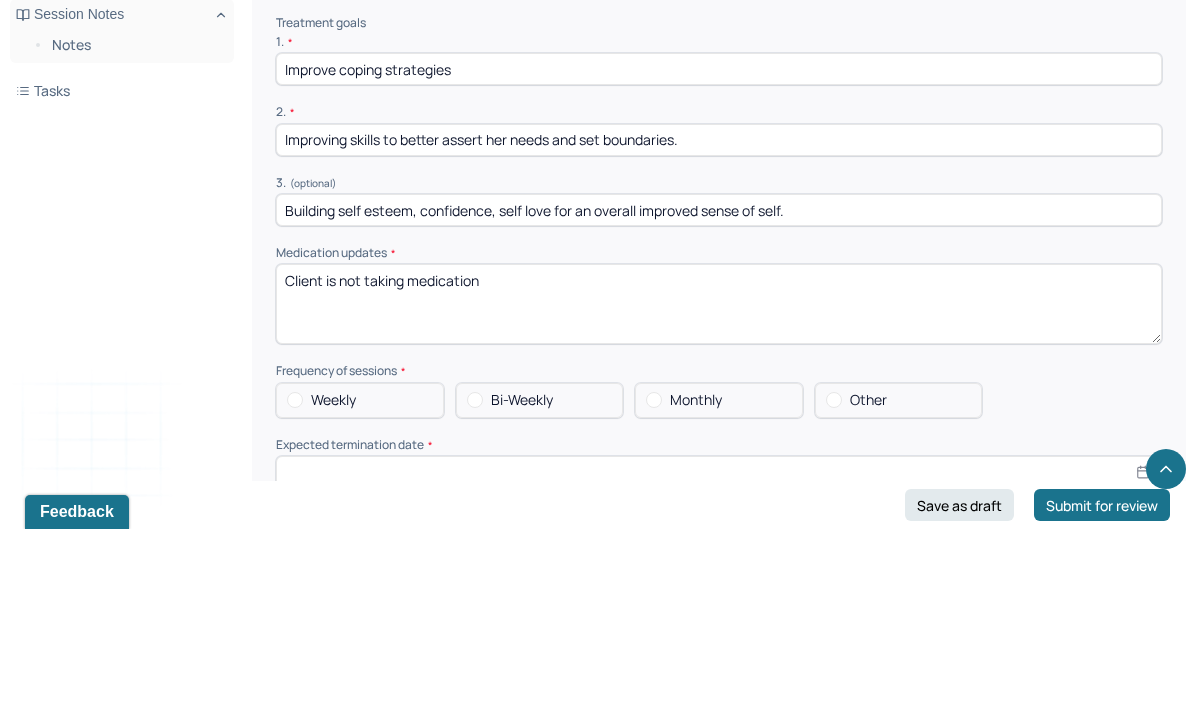 type on "Client is not taking medication" 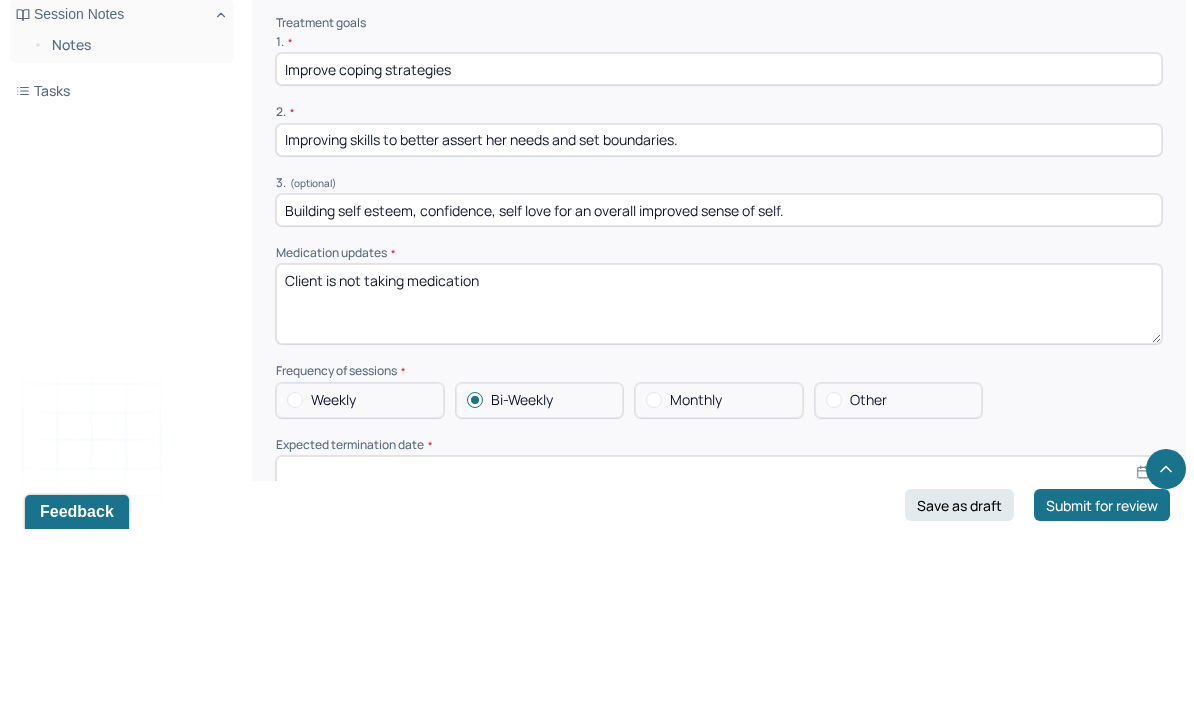 scroll, scrollTop: 4221, scrollLeft: 0, axis: vertical 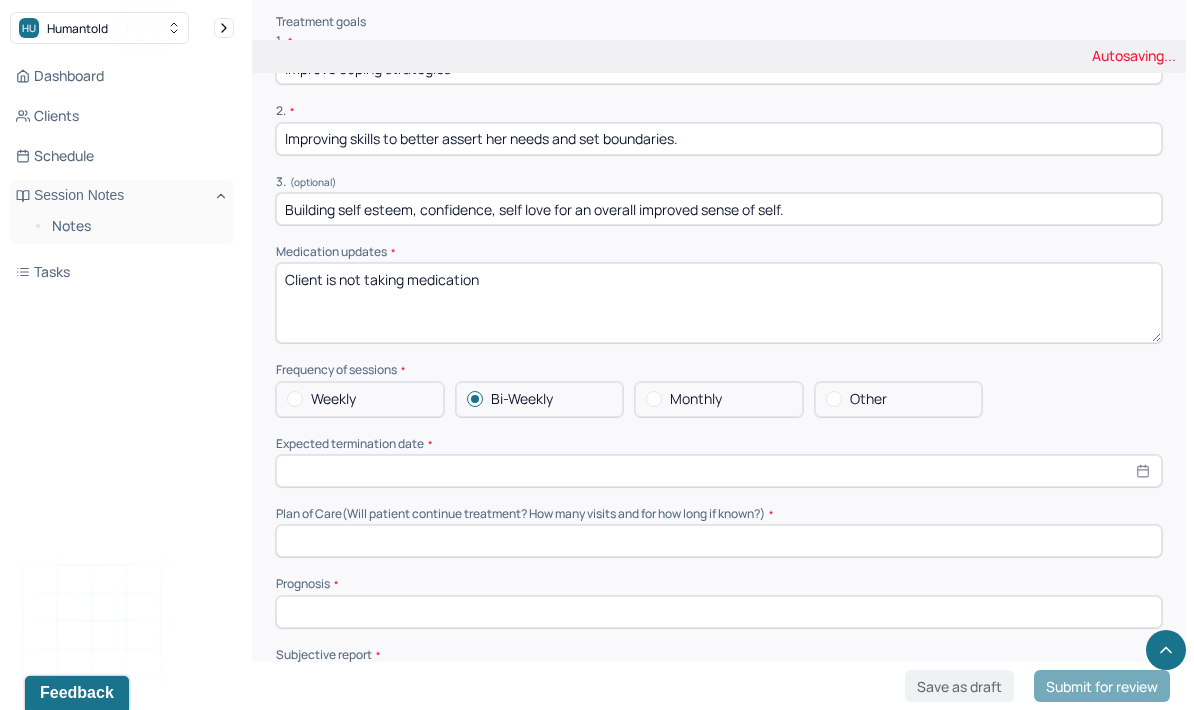 click at bounding box center (719, 471) 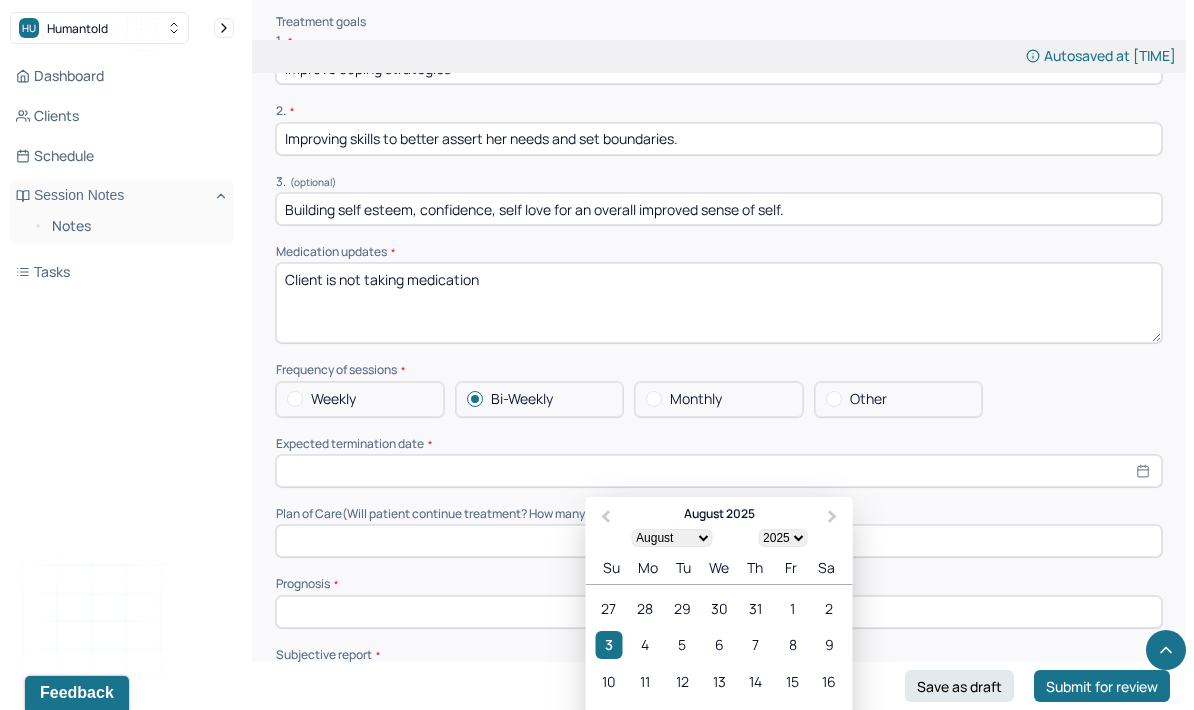 scroll, scrollTop: 4220, scrollLeft: 0, axis: vertical 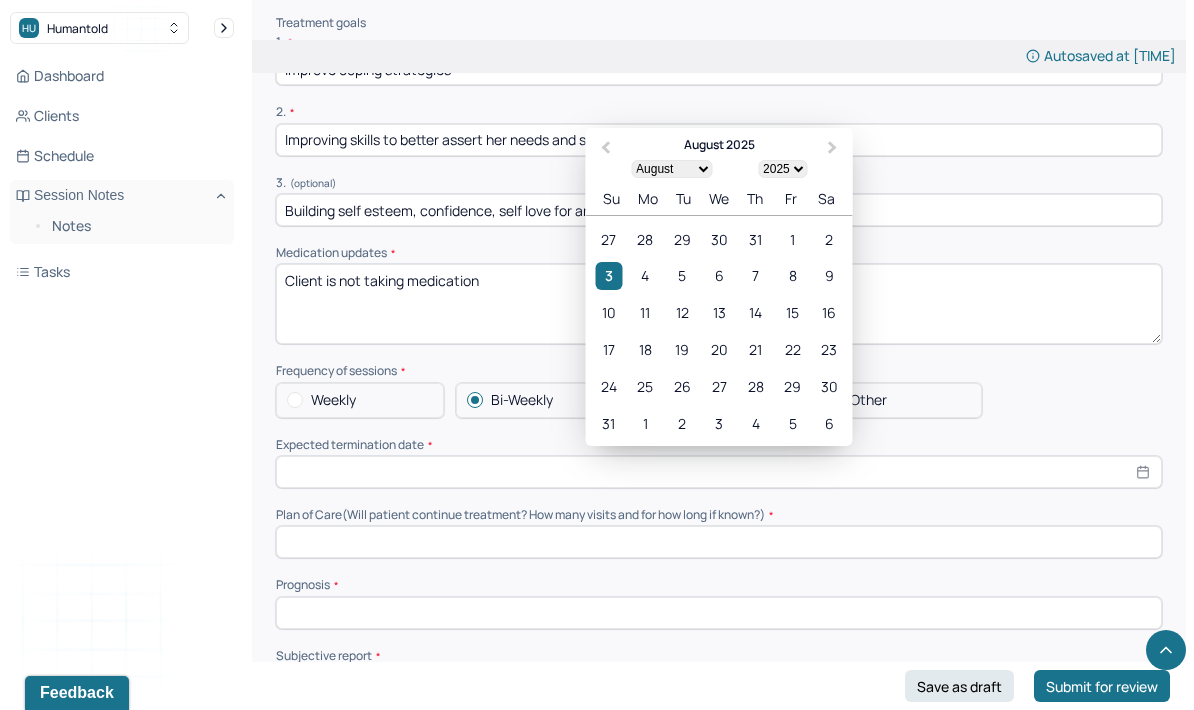 click on "January February March April May June July August September October November December" at bounding box center [671, 169] 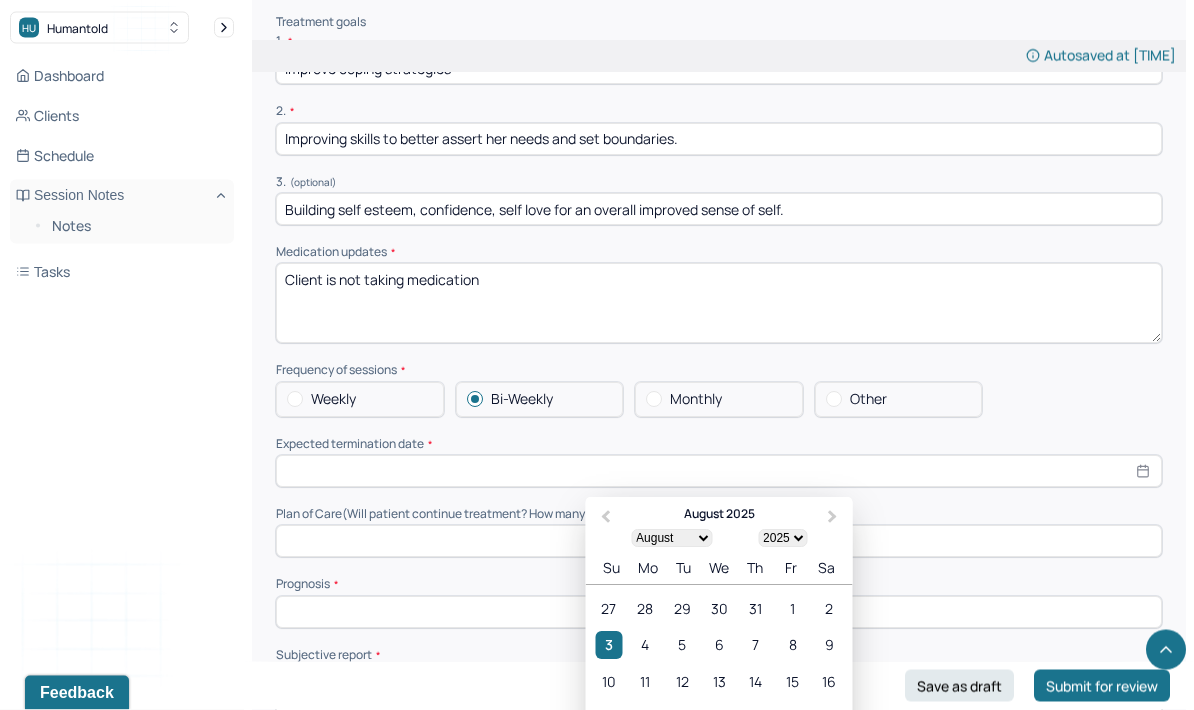 select on "11" 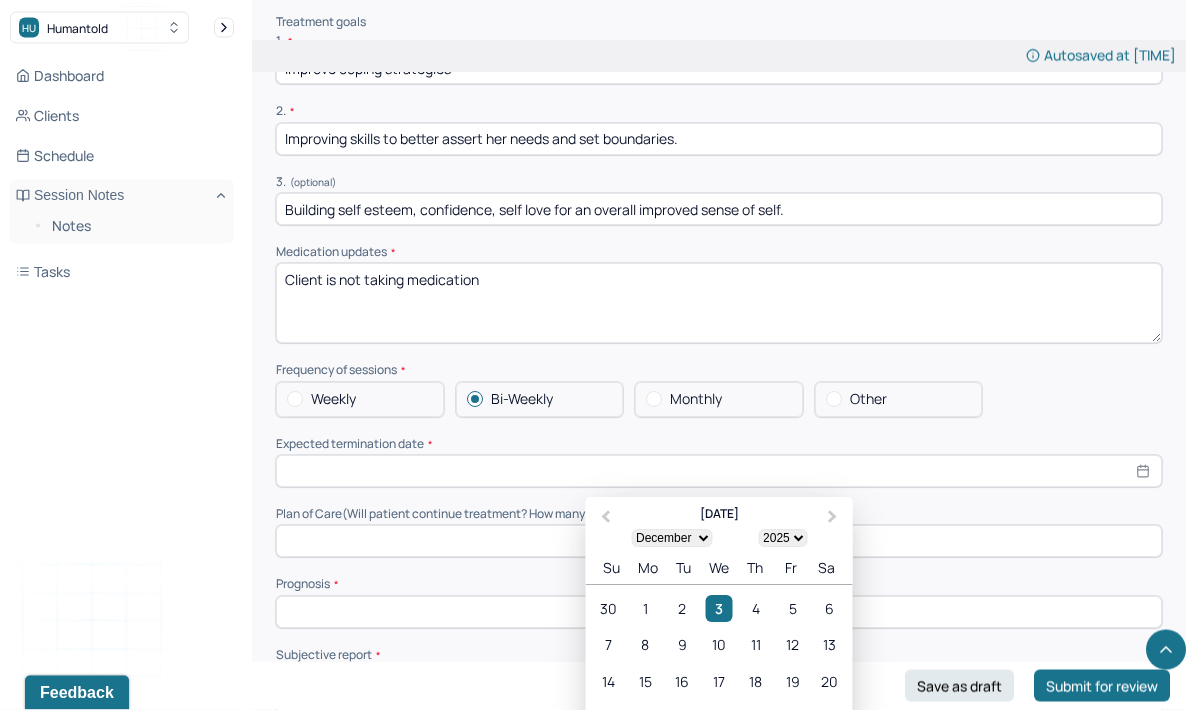 scroll, scrollTop: 4221, scrollLeft: 0, axis: vertical 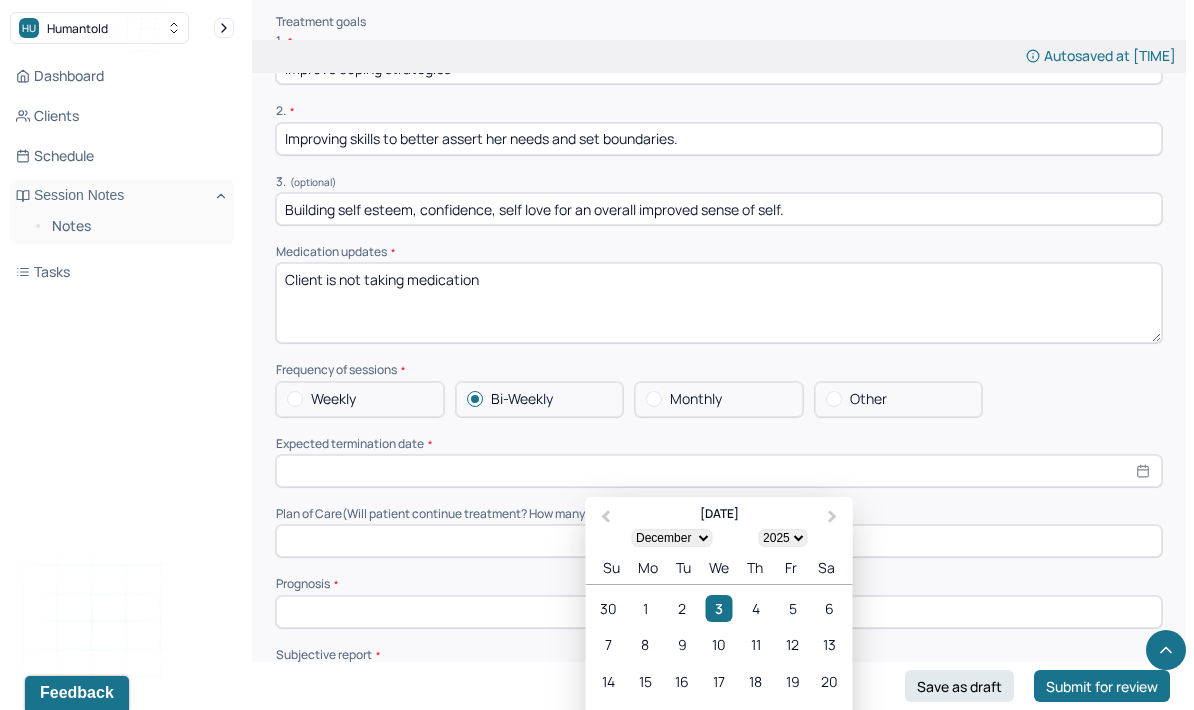 click on "31" at bounding box center [718, 755] 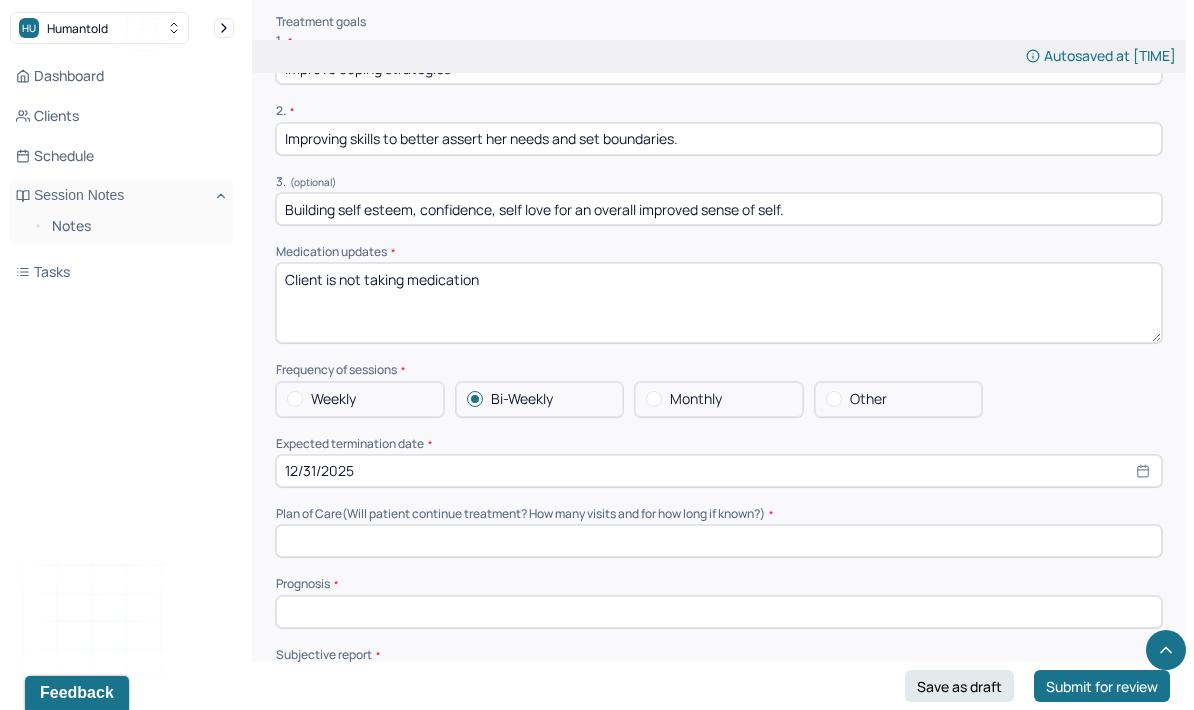 scroll, scrollTop: 4220, scrollLeft: 0, axis: vertical 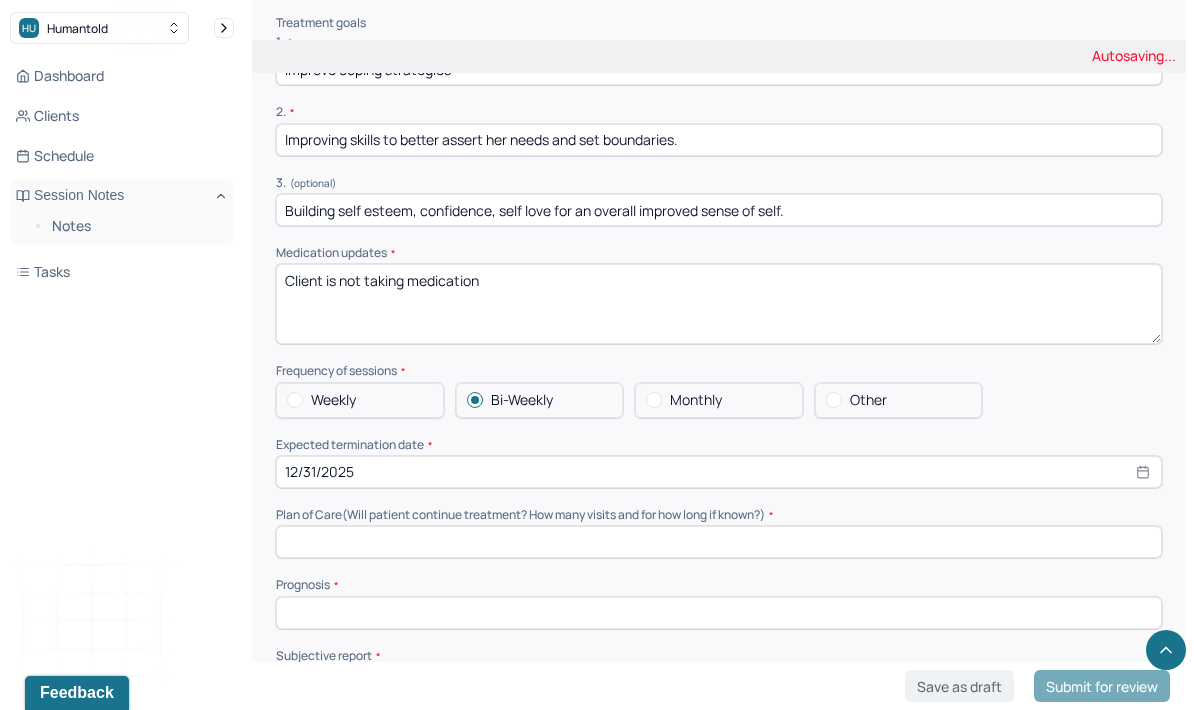 click at bounding box center [719, 542] 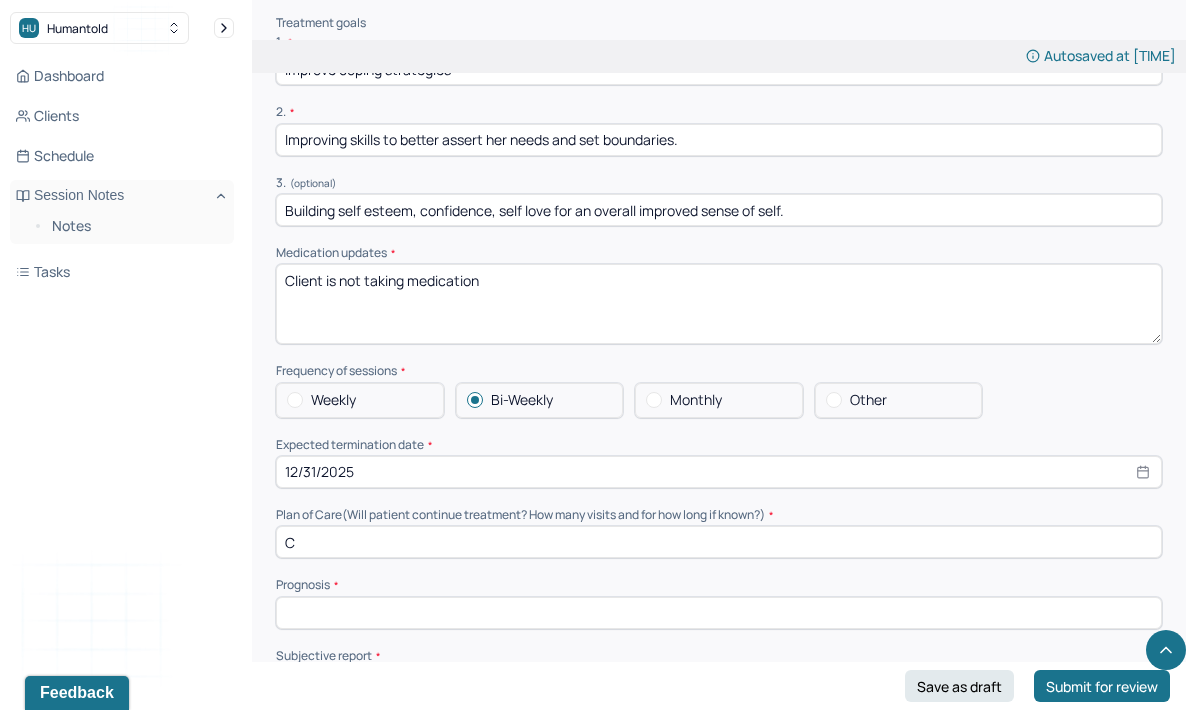 type on "Continue with biweekly sessions to explore client's negative self talk and self soothing practices" 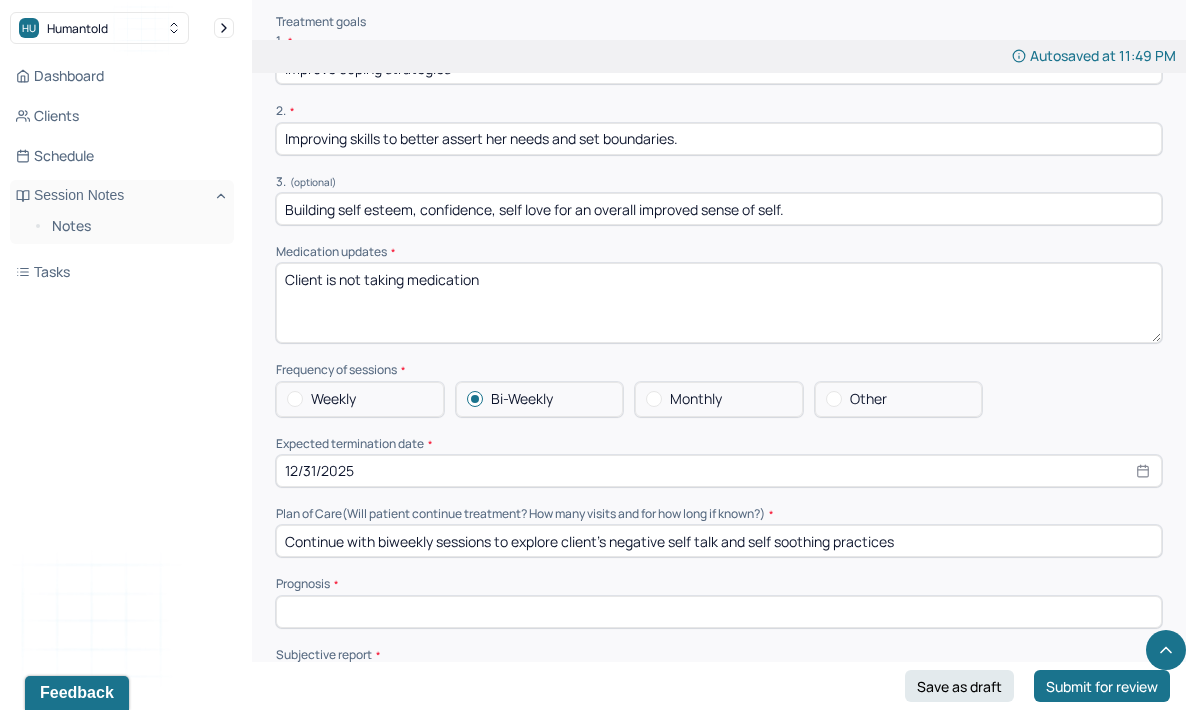 scroll, scrollTop: 4301, scrollLeft: 0, axis: vertical 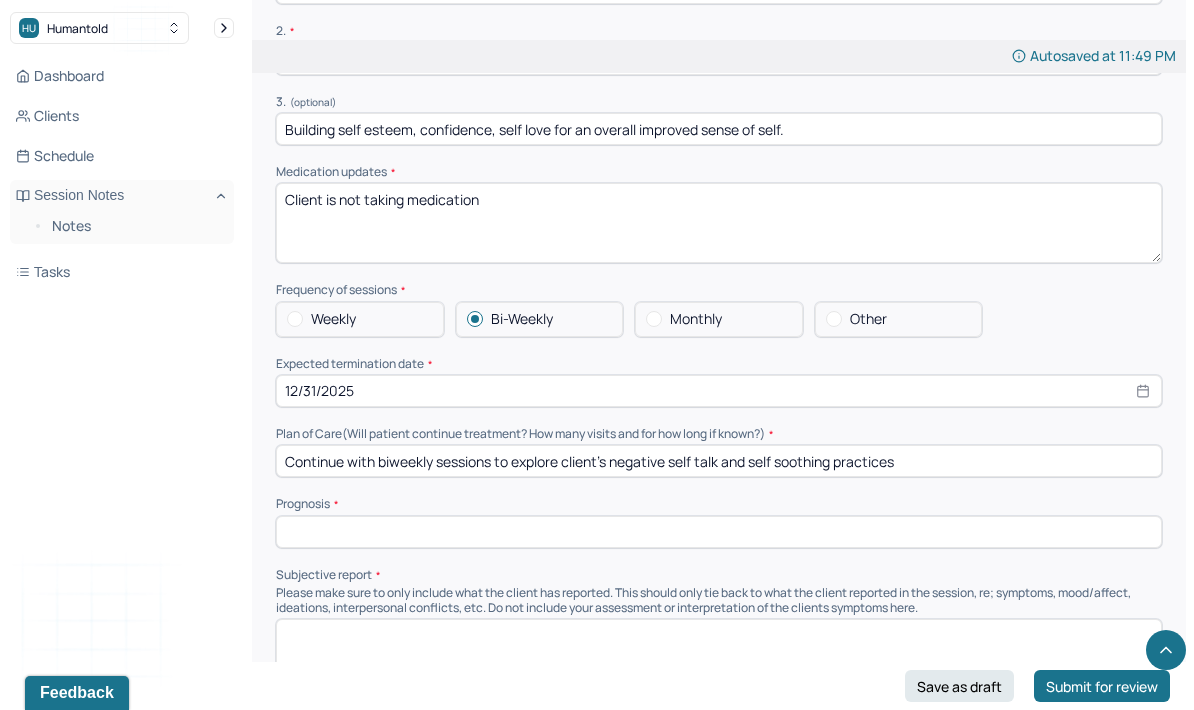 click at bounding box center (719, 532) 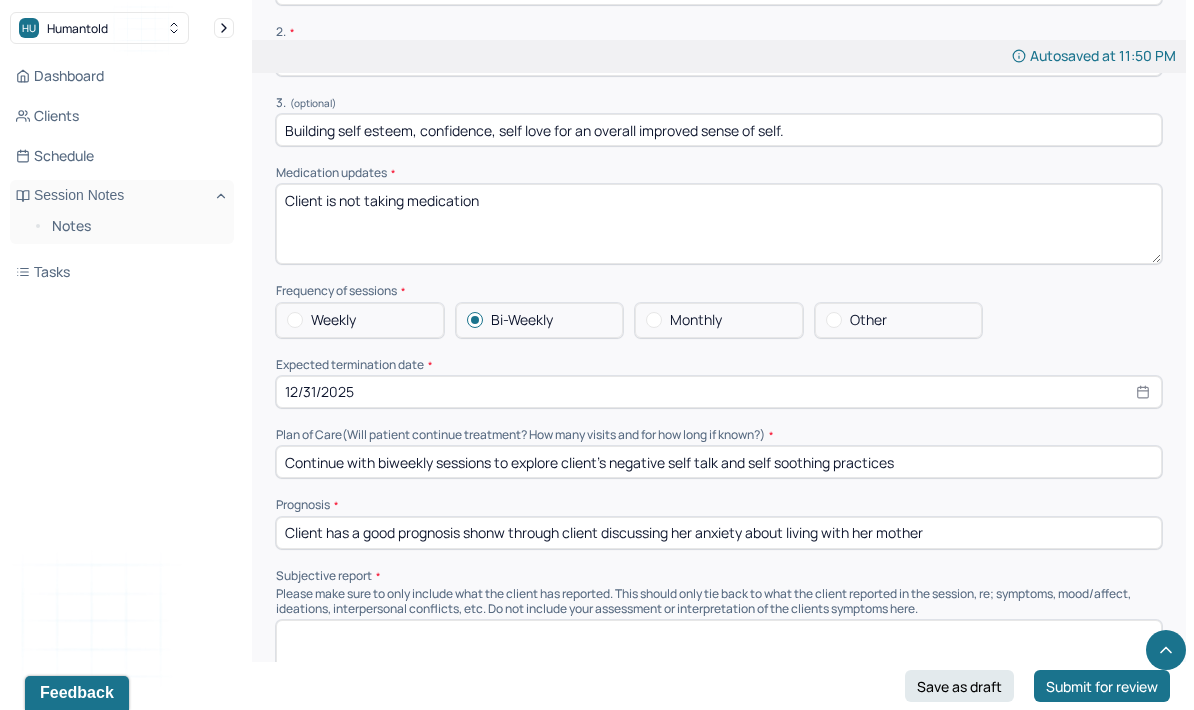 click on "Client has a good prognosis shonw through client discussing her anxiety about living with her mother" at bounding box center (719, 533) 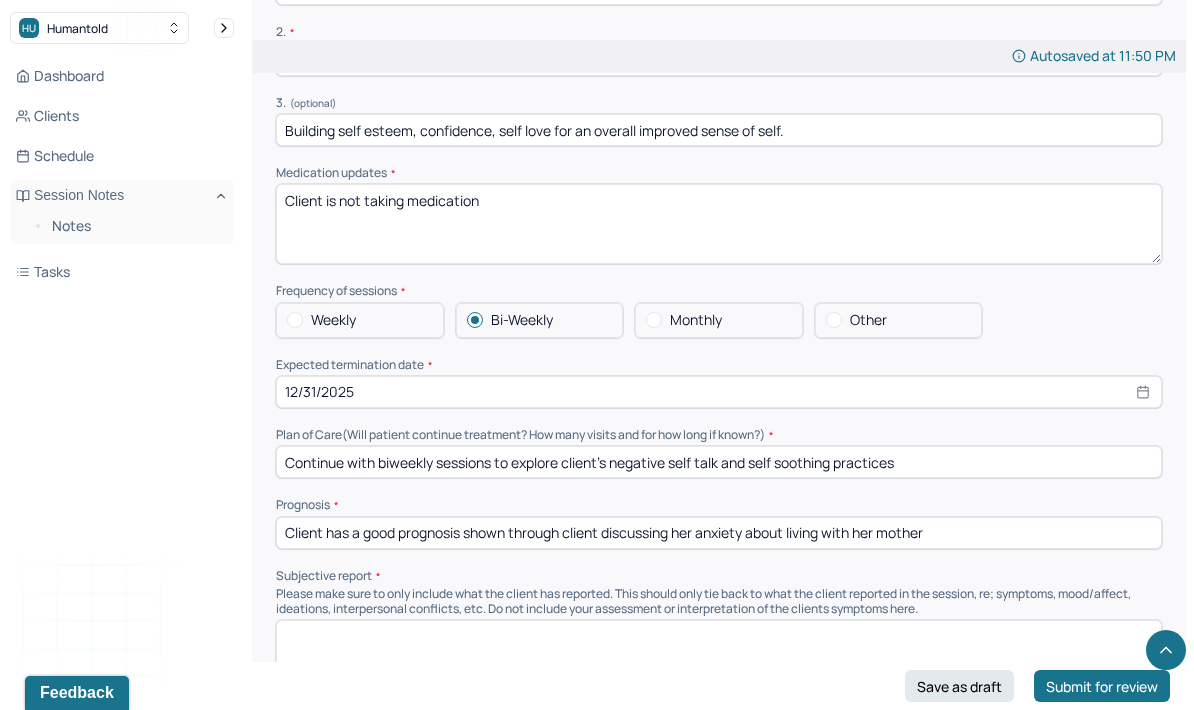 click on "Client has a good prognosis shown through client discussing her anxiety about living with her mother" at bounding box center (719, 533) 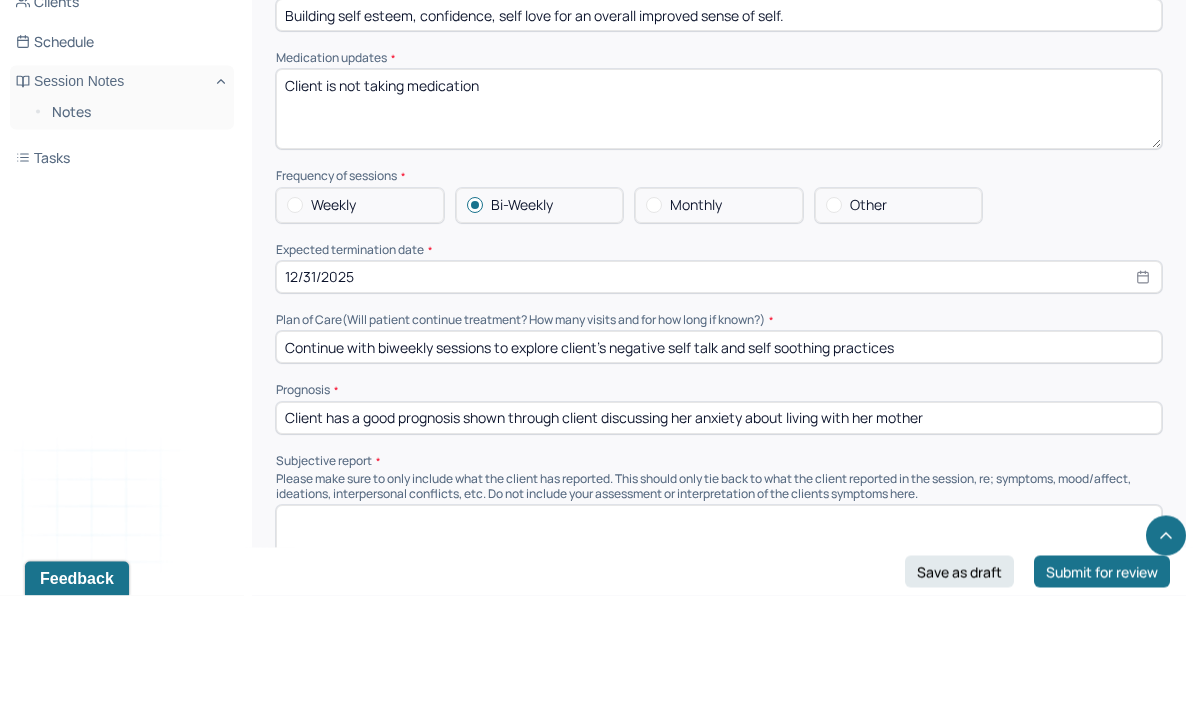 type on "Client has a good prognosis shown through client discussing her anxiety about living with her mother" 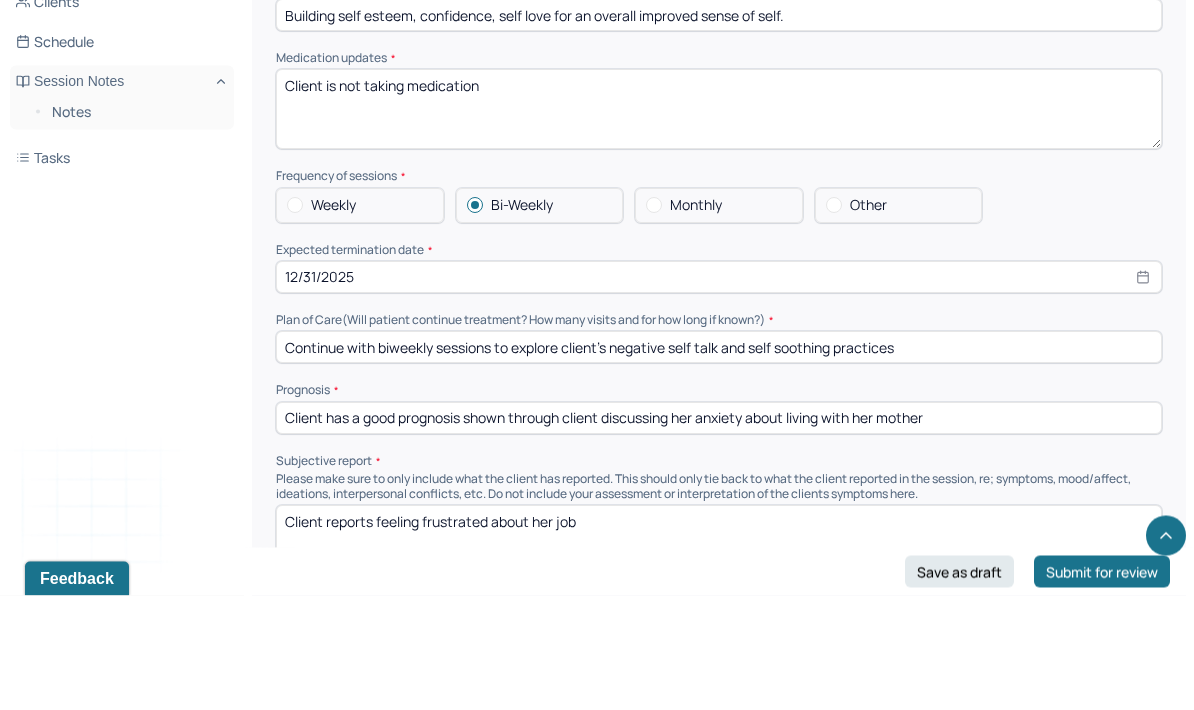 scroll, scrollTop: 4314, scrollLeft: 0, axis: vertical 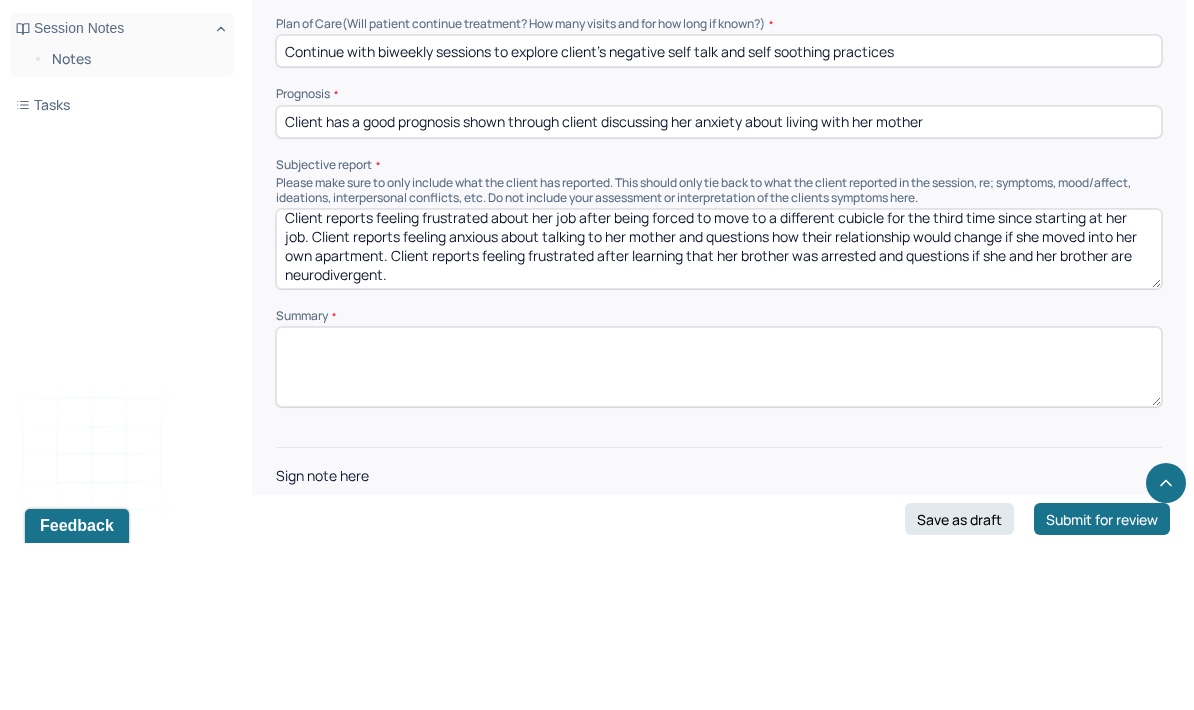 click on "Client reports feeling frustrated about her job after being forced to move to a different cubicle for the third time since starting at her job. Client reports feeling anxious about talking to her mother and questions how their relationship would change if she moved into her own apartment. Client reports feeling frustrated after learning that her brother was arrested and questions if she and her brother are neurodivergent" at bounding box center [719, 416] 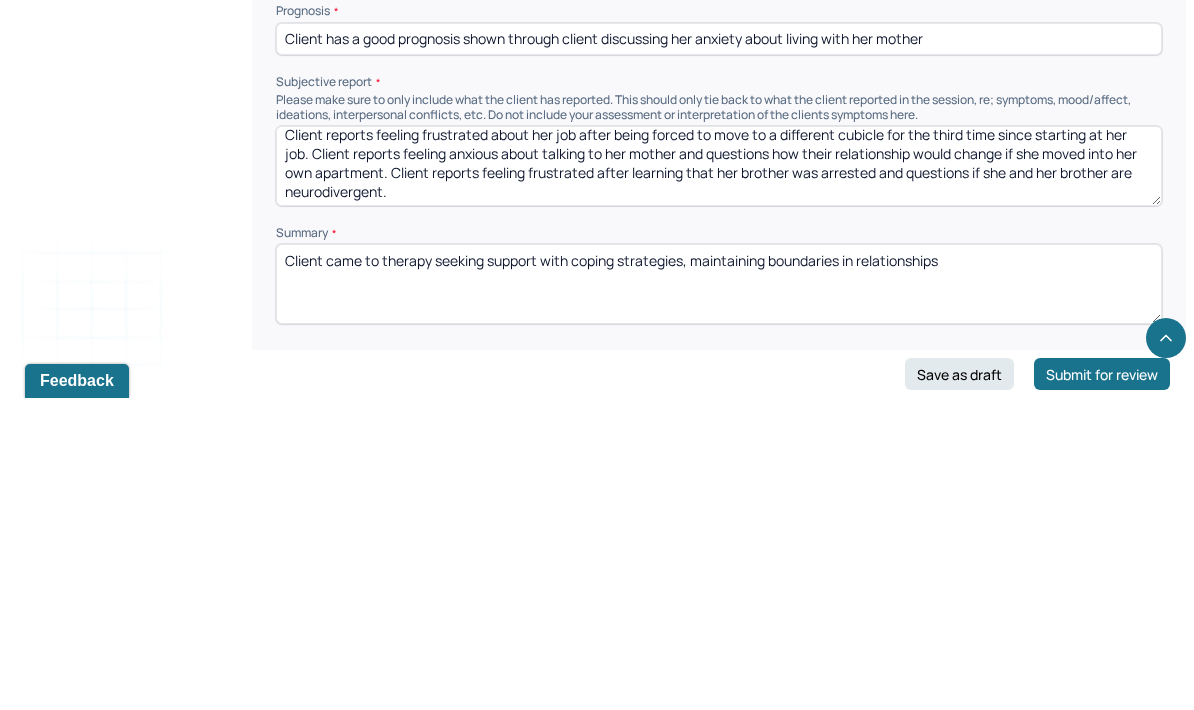 scroll, scrollTop: 4514, scrollLeft: 0, axis: vertical 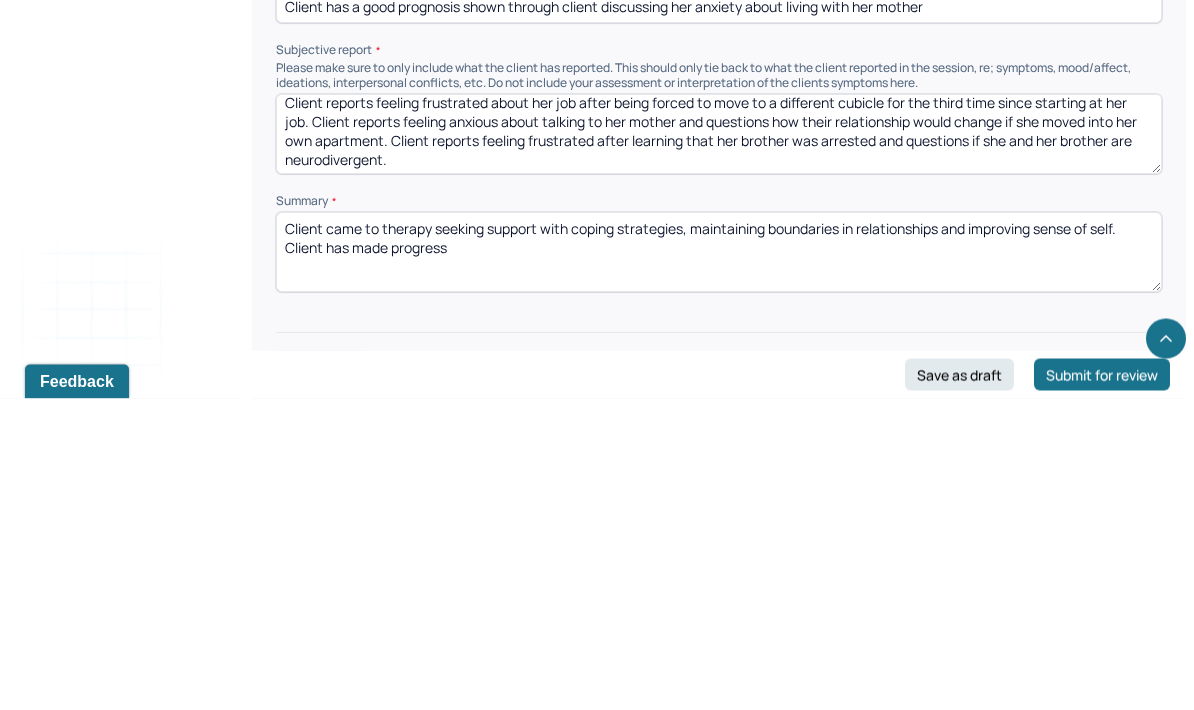 click on "Sign note here" at bounding box center (719, 673) 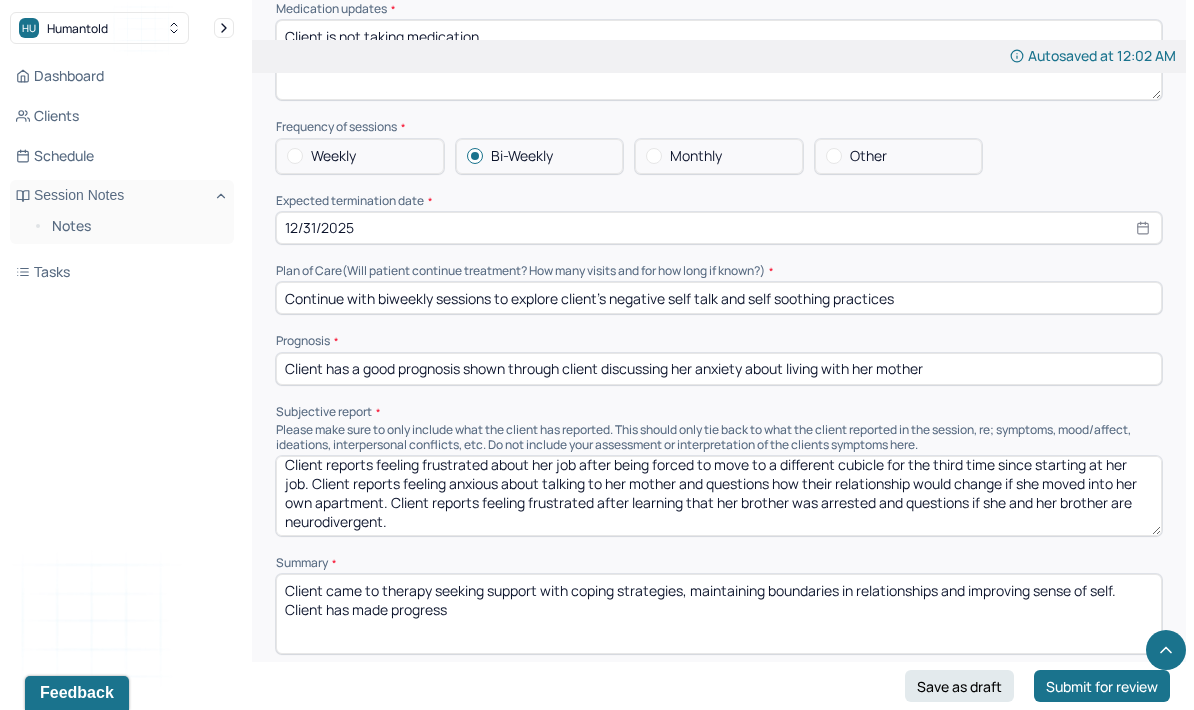 click on "Client came to therapy seeking support with coping strategies, maintaining boundaries in relationships and improving sense of self." at bounding box center [719, 614] 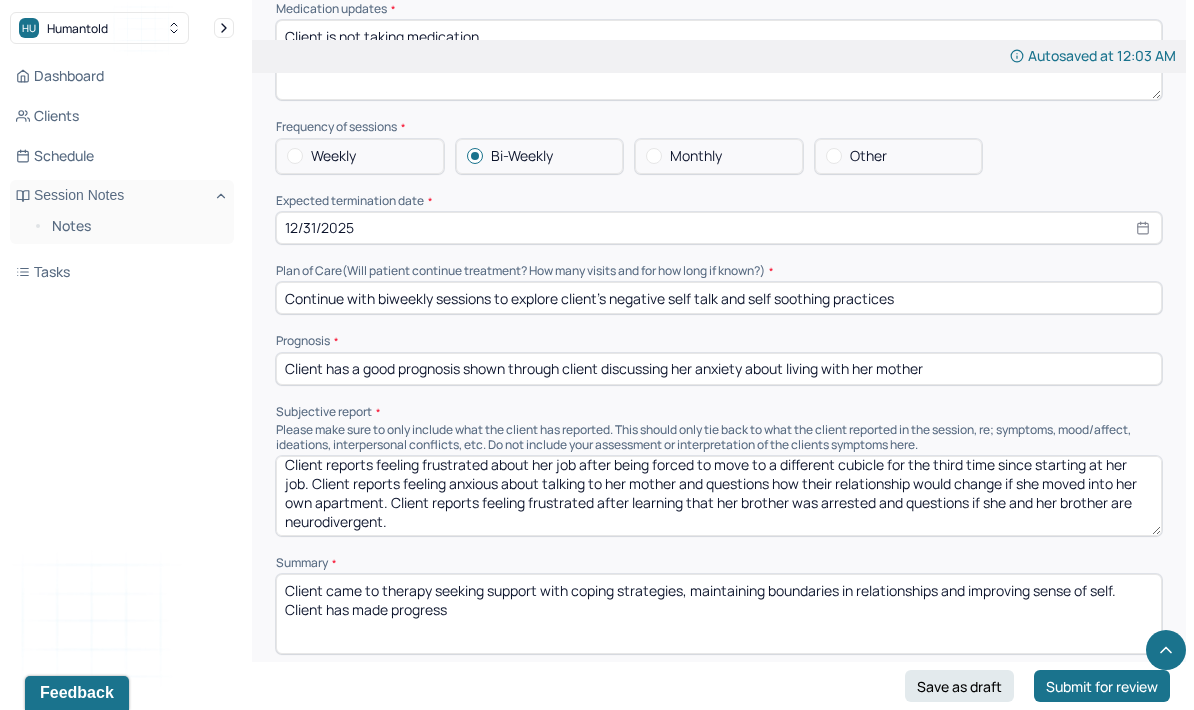 scroll, scrollTop: 4544, scrollLeft: 0, axis: vertical 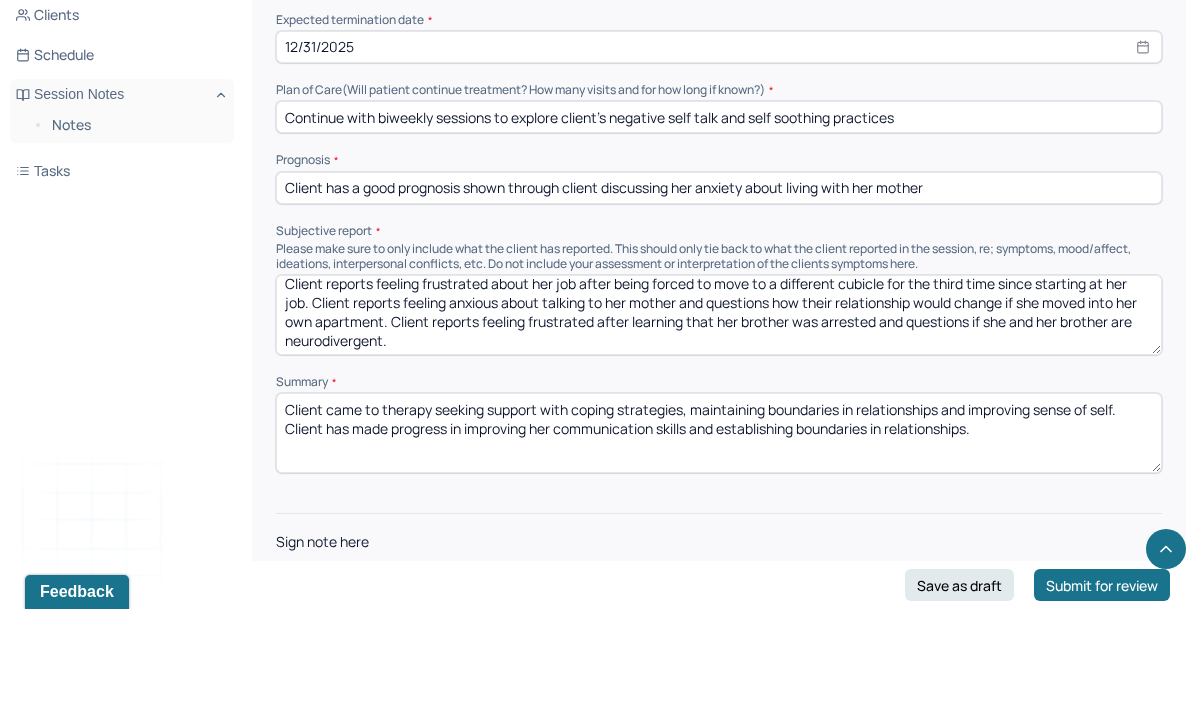 type on "Client came to therapy seeking support with coping strategies, maintaining boundaries in relationships and improving sense of self. Client has made progress in improving her communication skills and establishing boundaries in relationships." 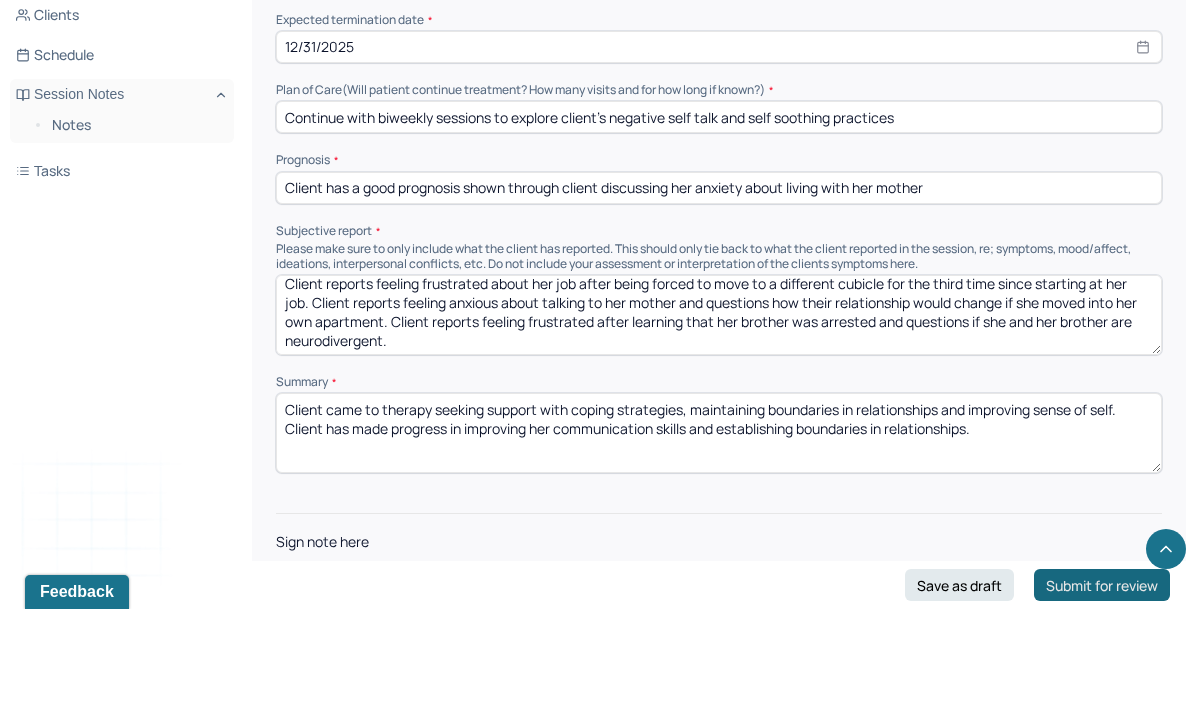 type on "zd" 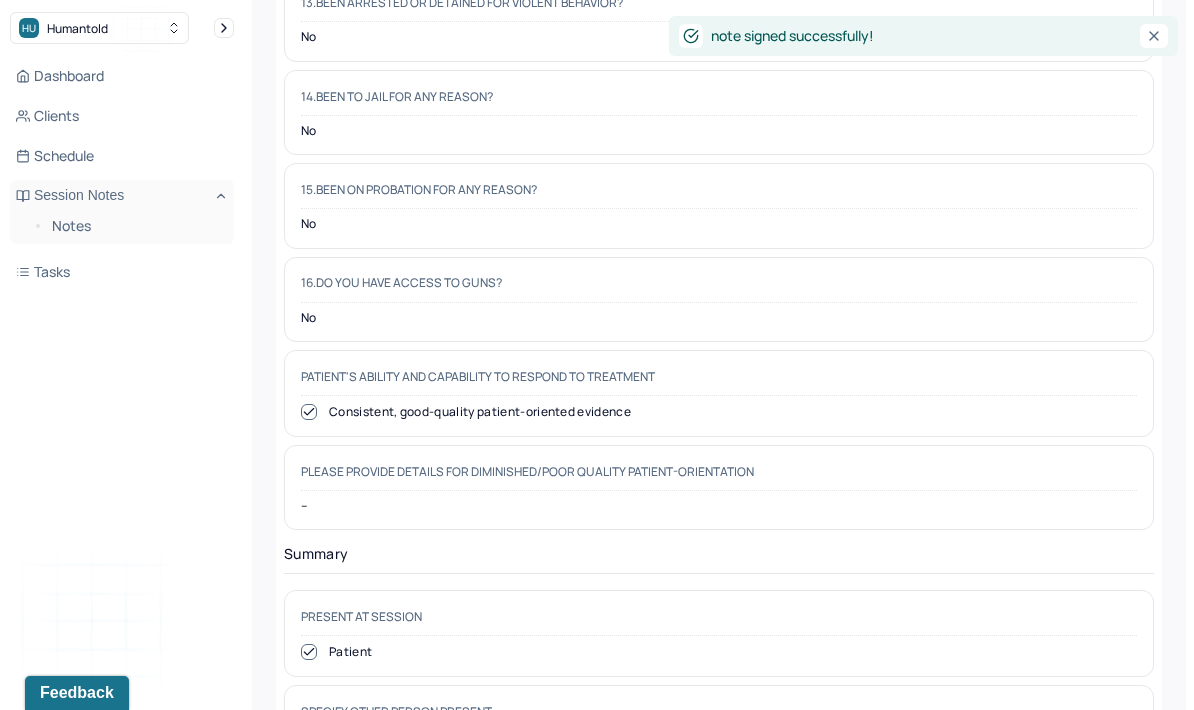 scroll, scrollTop: 80, scrollLeft: 0, axis: vertical 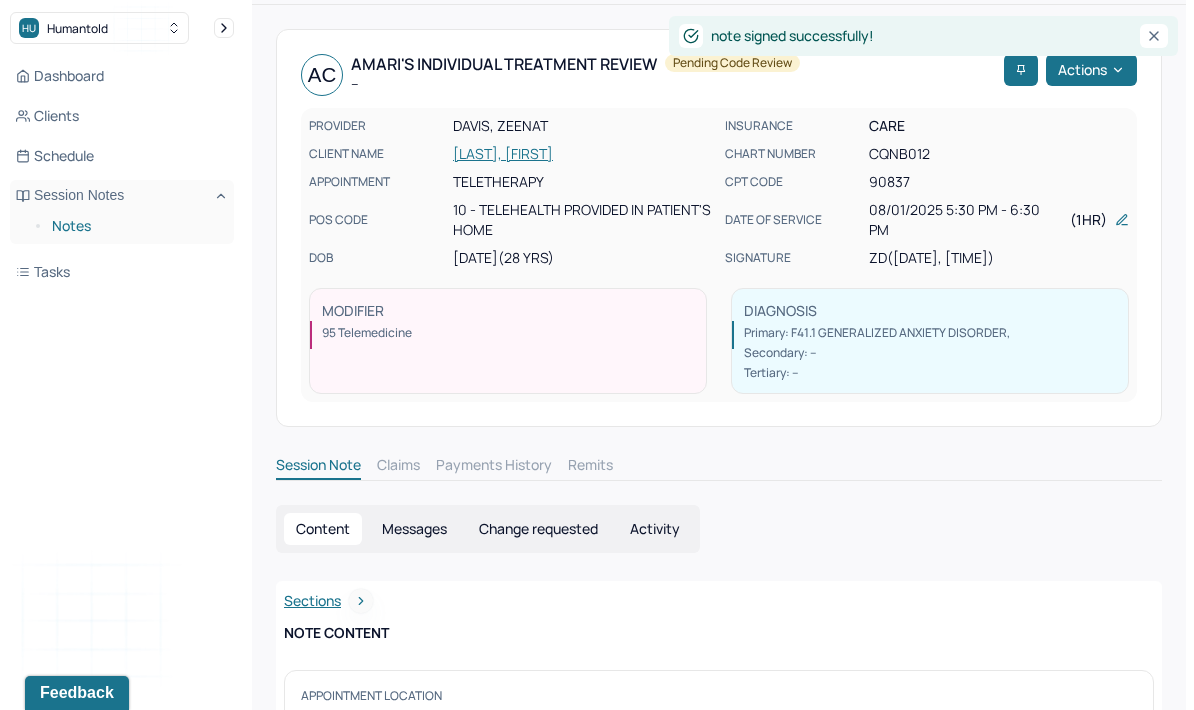 click on "Notes" at bounding box center [135, 226] 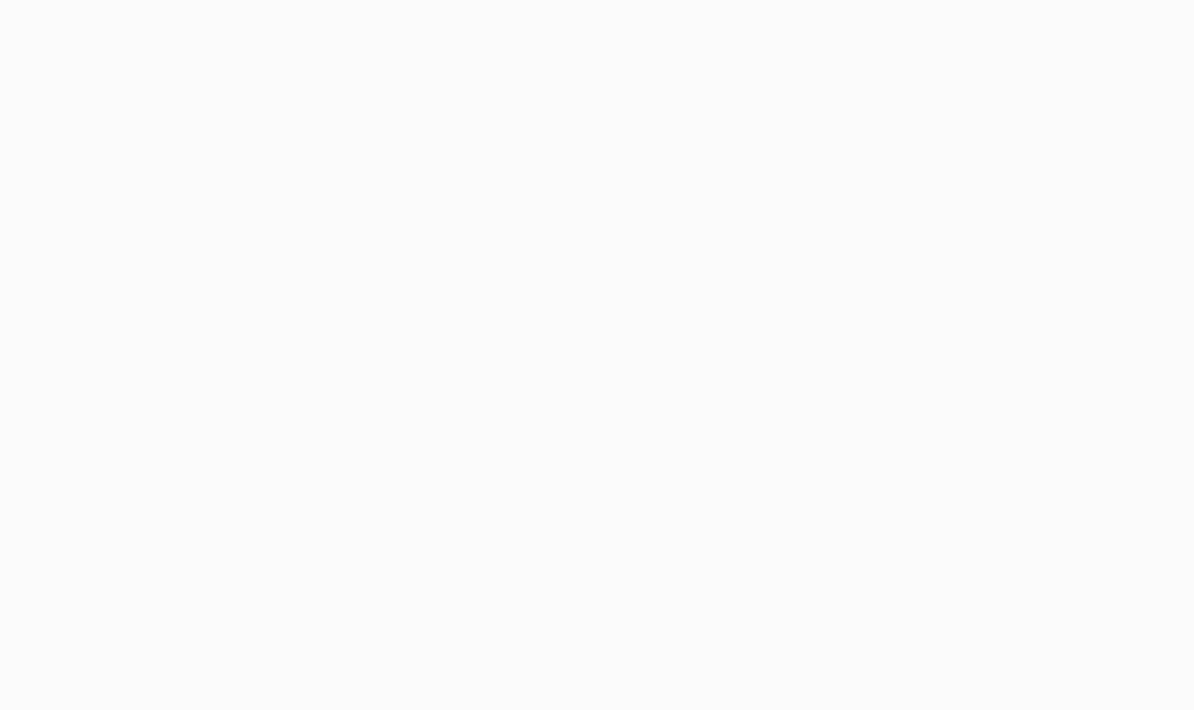 scroll, scrollTop: 0, scrollLeft: 0, axis: both 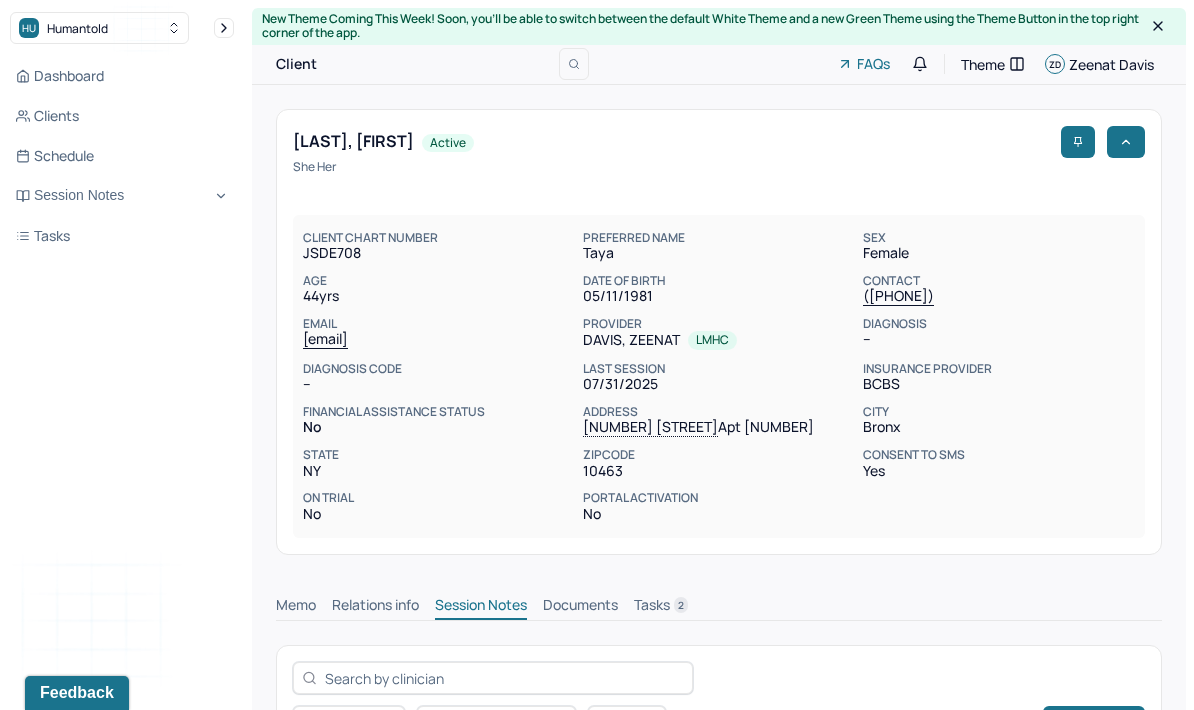 click on "Clients" at bounding box center (122, 116) 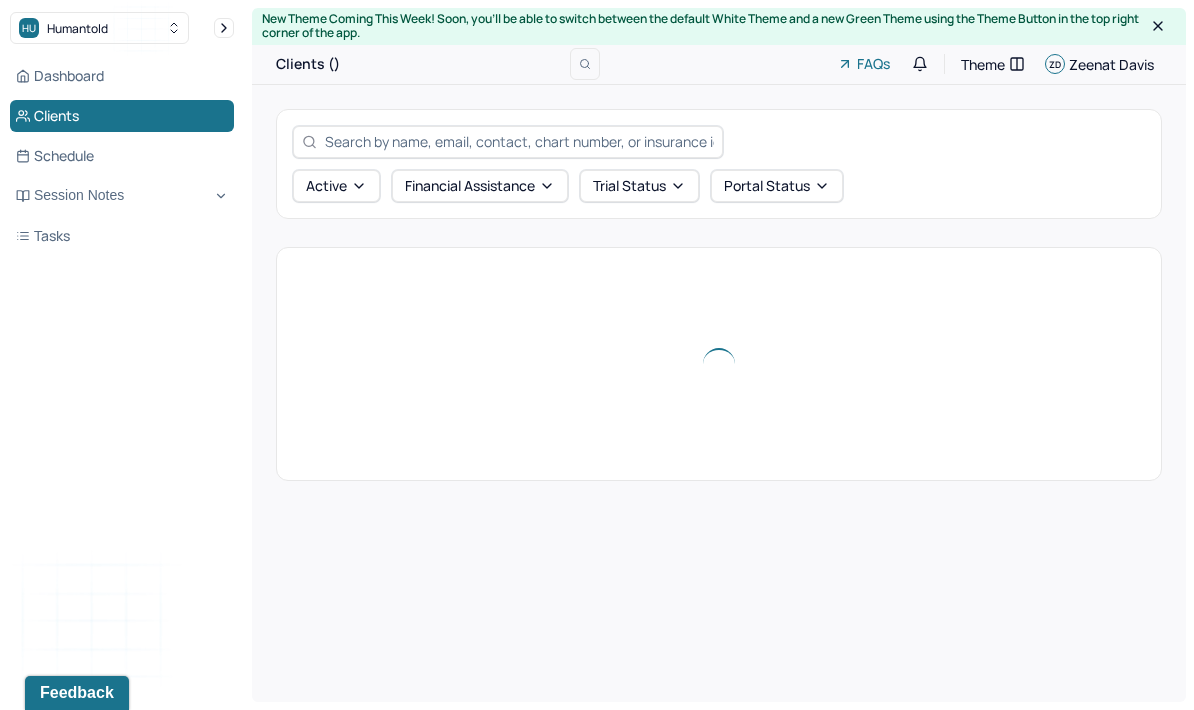 click on "Session Notes" at bounding box center [122, 196] 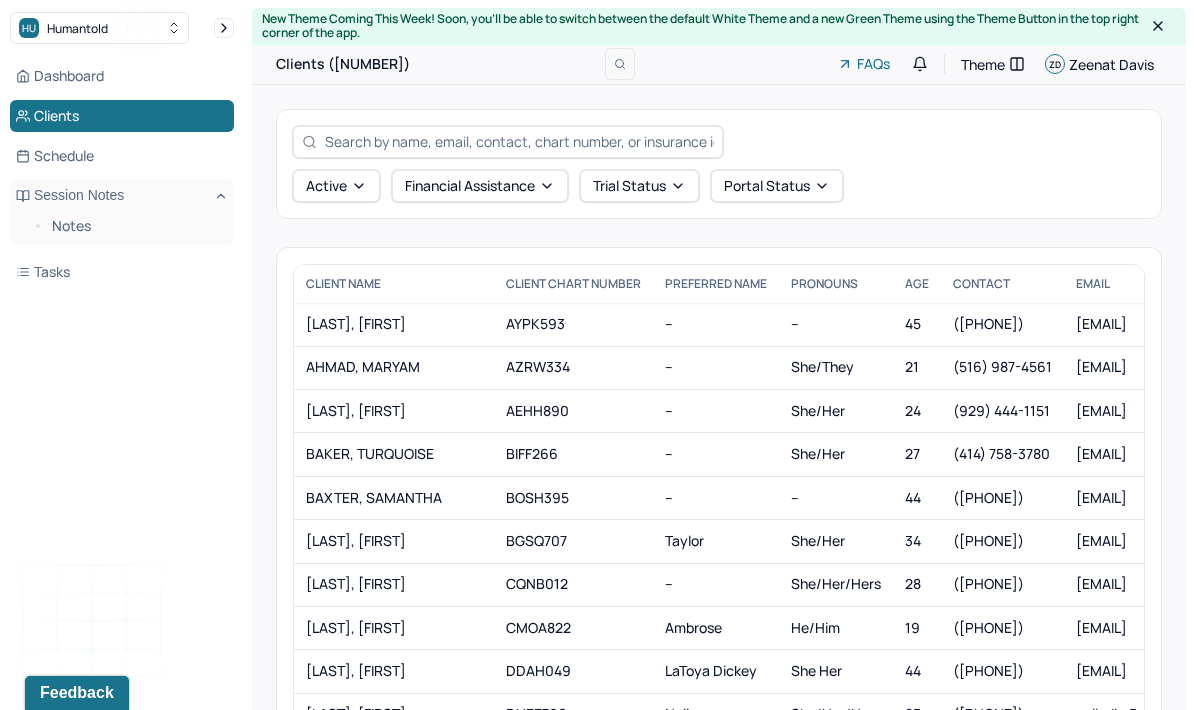 click on "Notes" at bounding box center [135, 226] 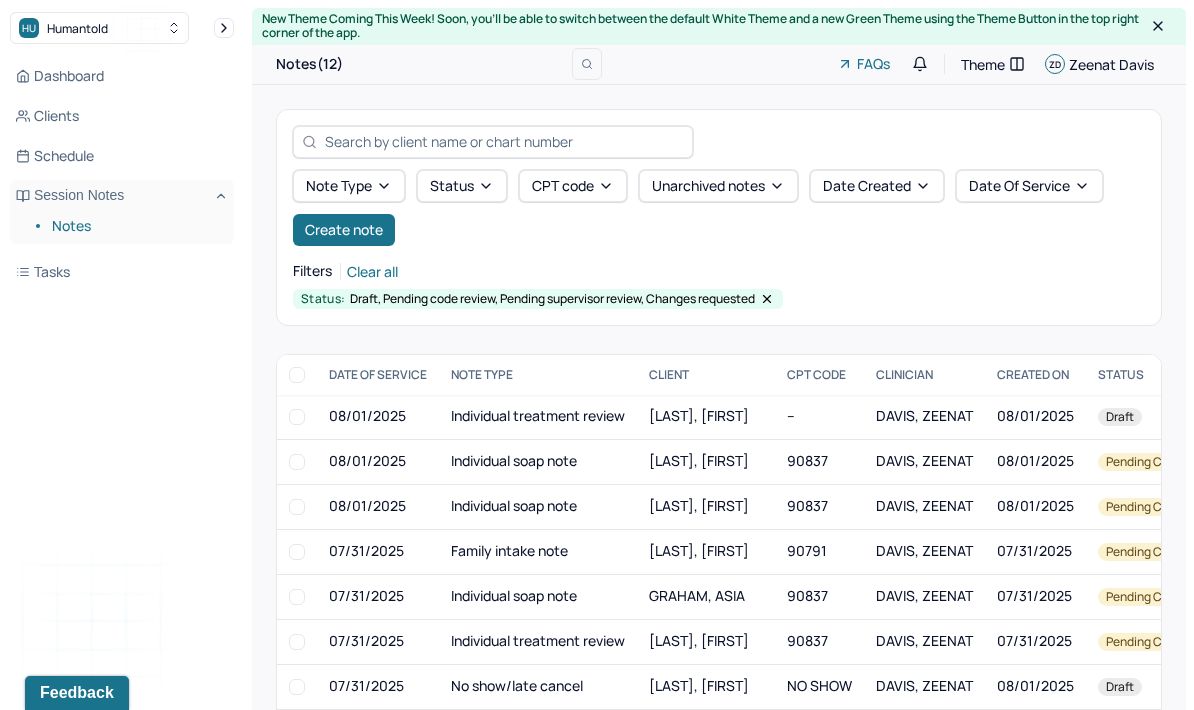 click on "Individual treatment review" at bounding box center [538, 417] 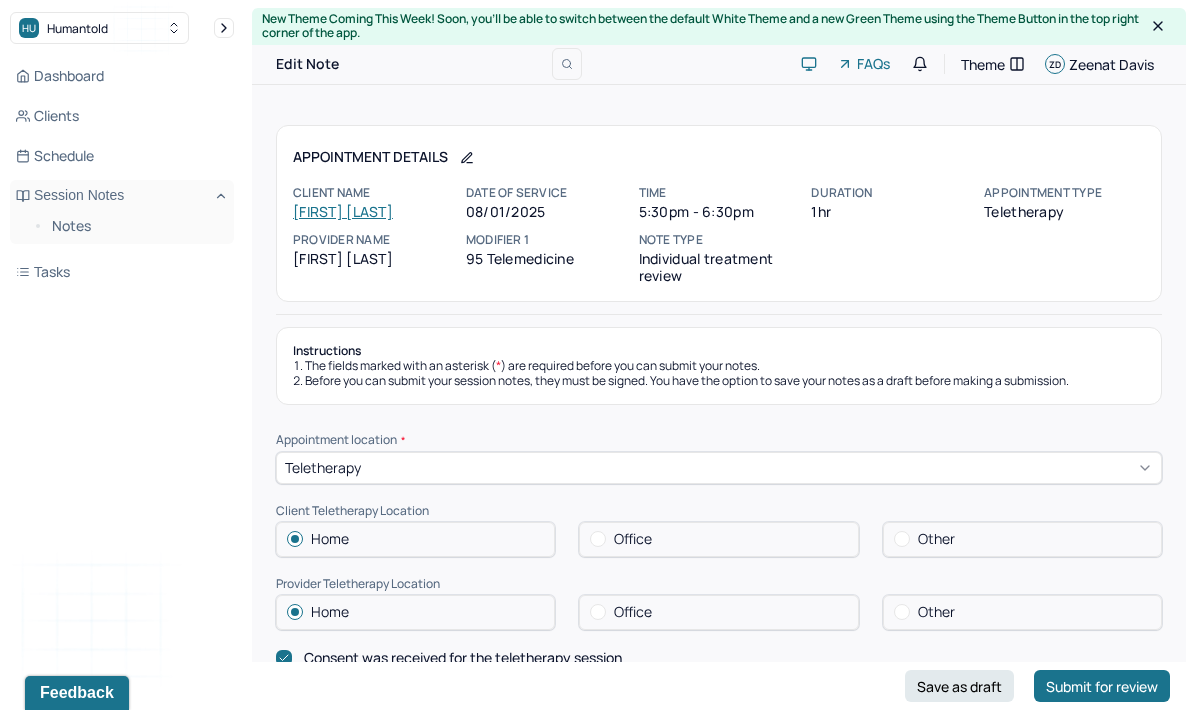 click on "[FIRST] [LAST]" at bounding box center (343, 211) 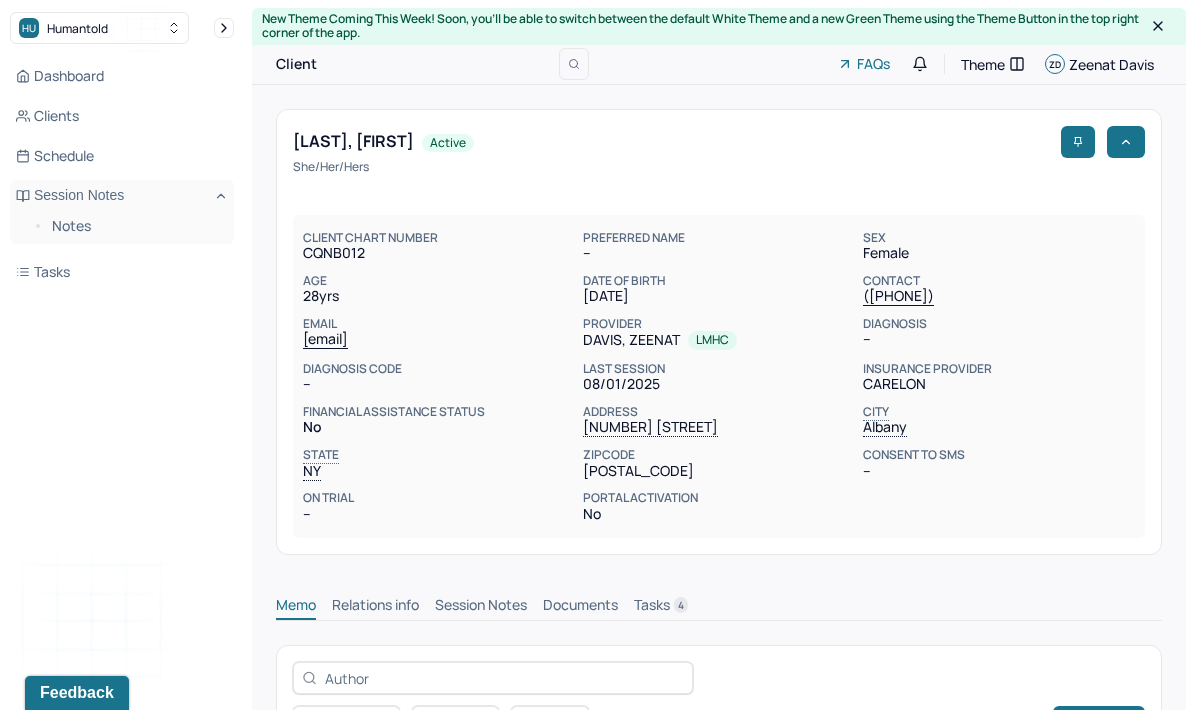 click on "Session Notes" at bounding box center (481, 607) 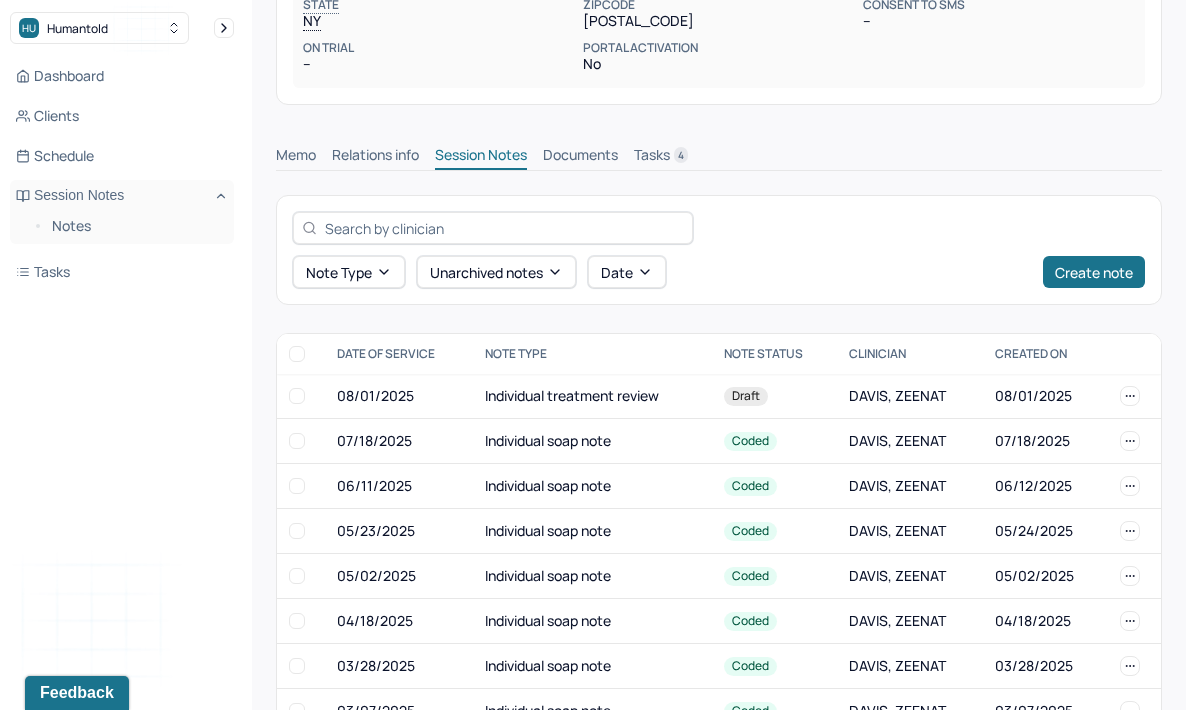 click on "Individual soap note" at bounding box center (592, 441) 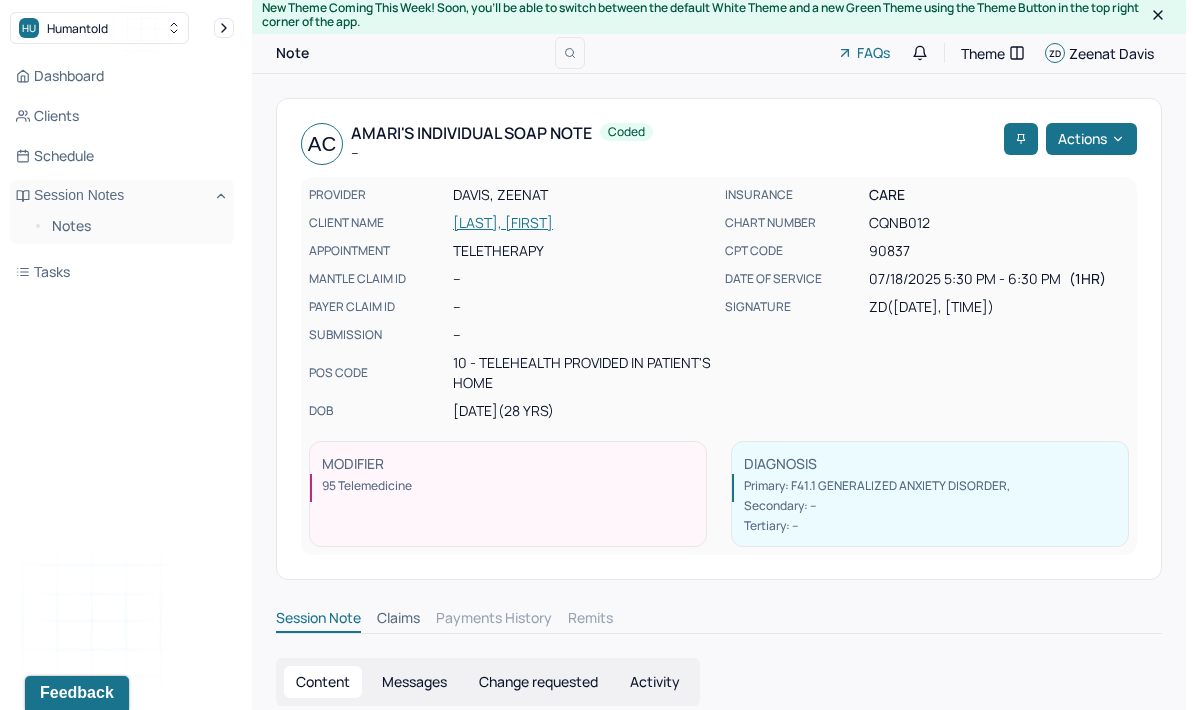 scroll, scrollTop: 0, scrollLeft: 0, axis: both 